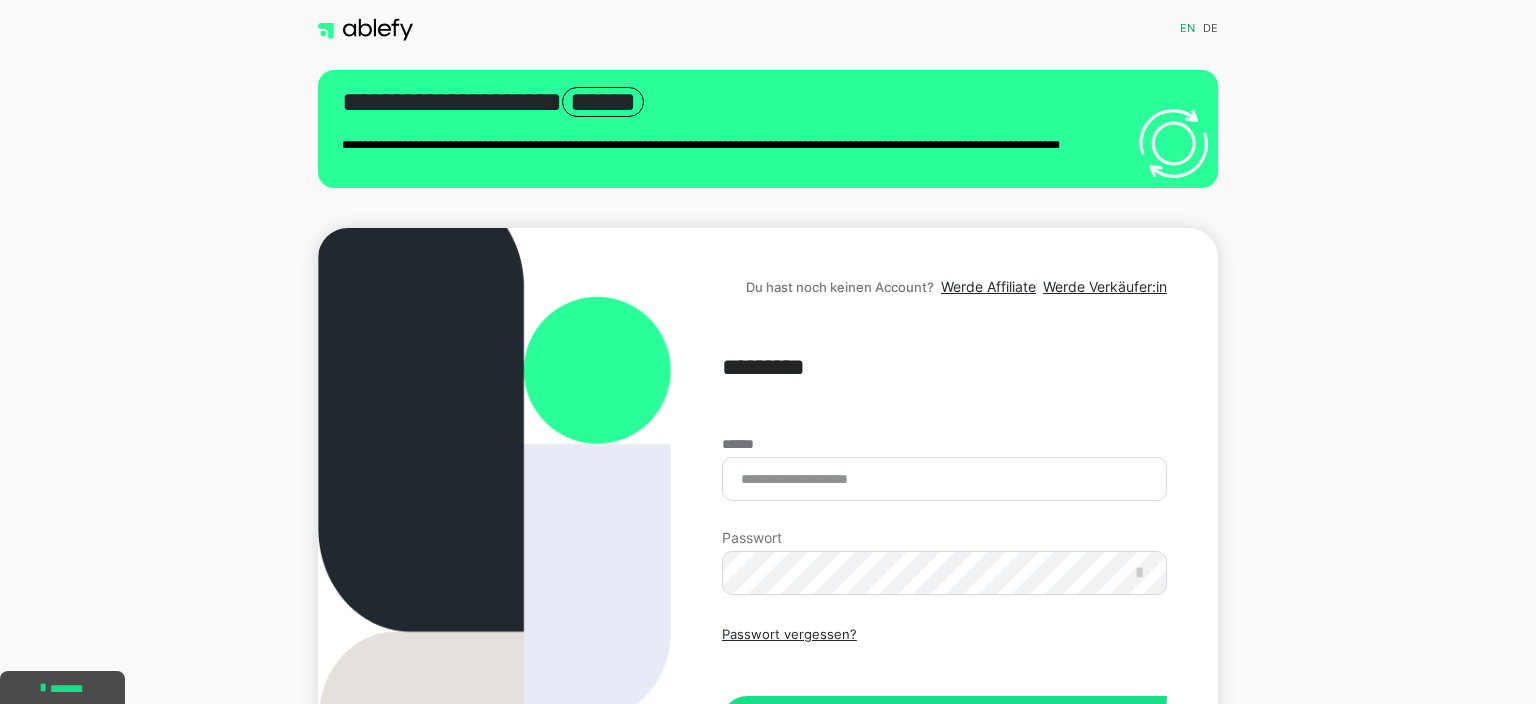 scroll, scrollTop: 0, scrollLeft: 0, axis: both 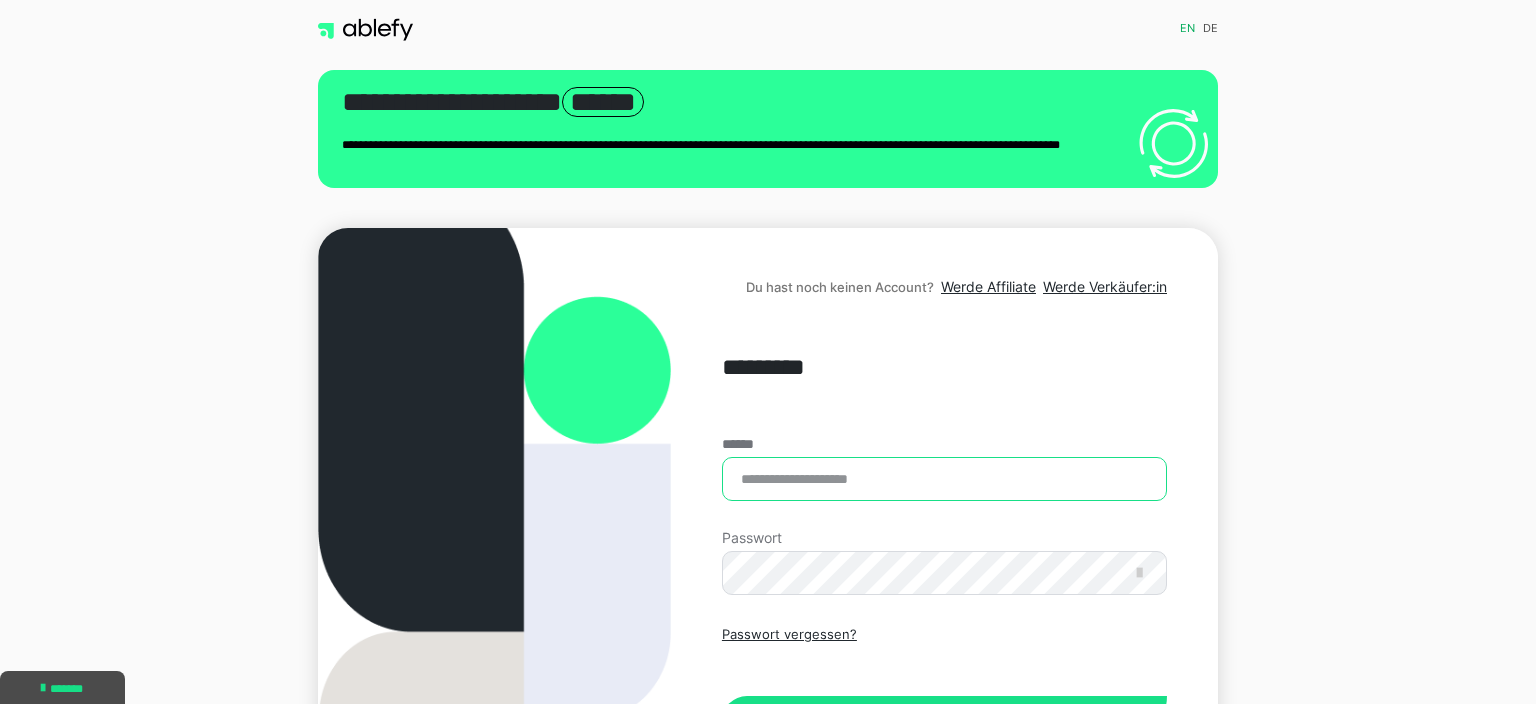 click on "******" at bounding box center [944, 479] 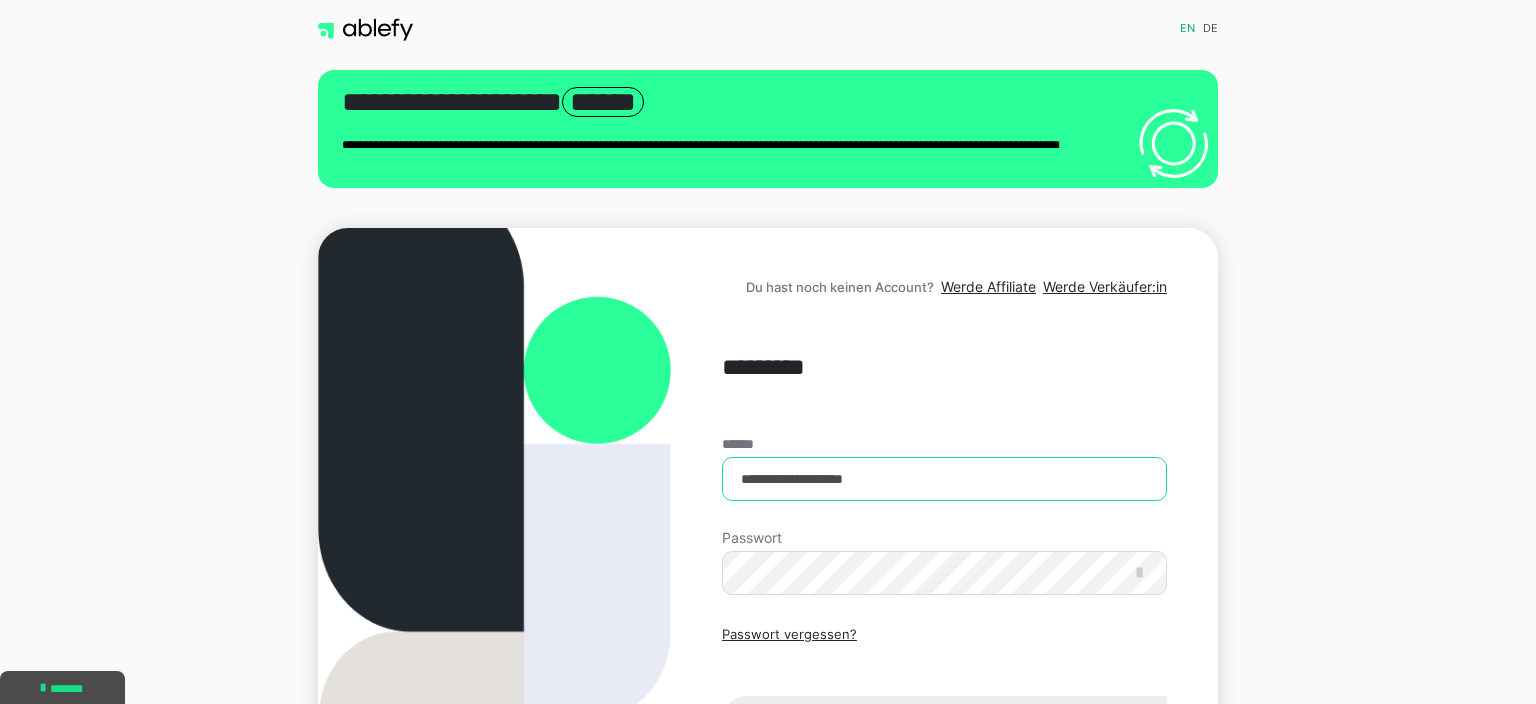 type on "**********" 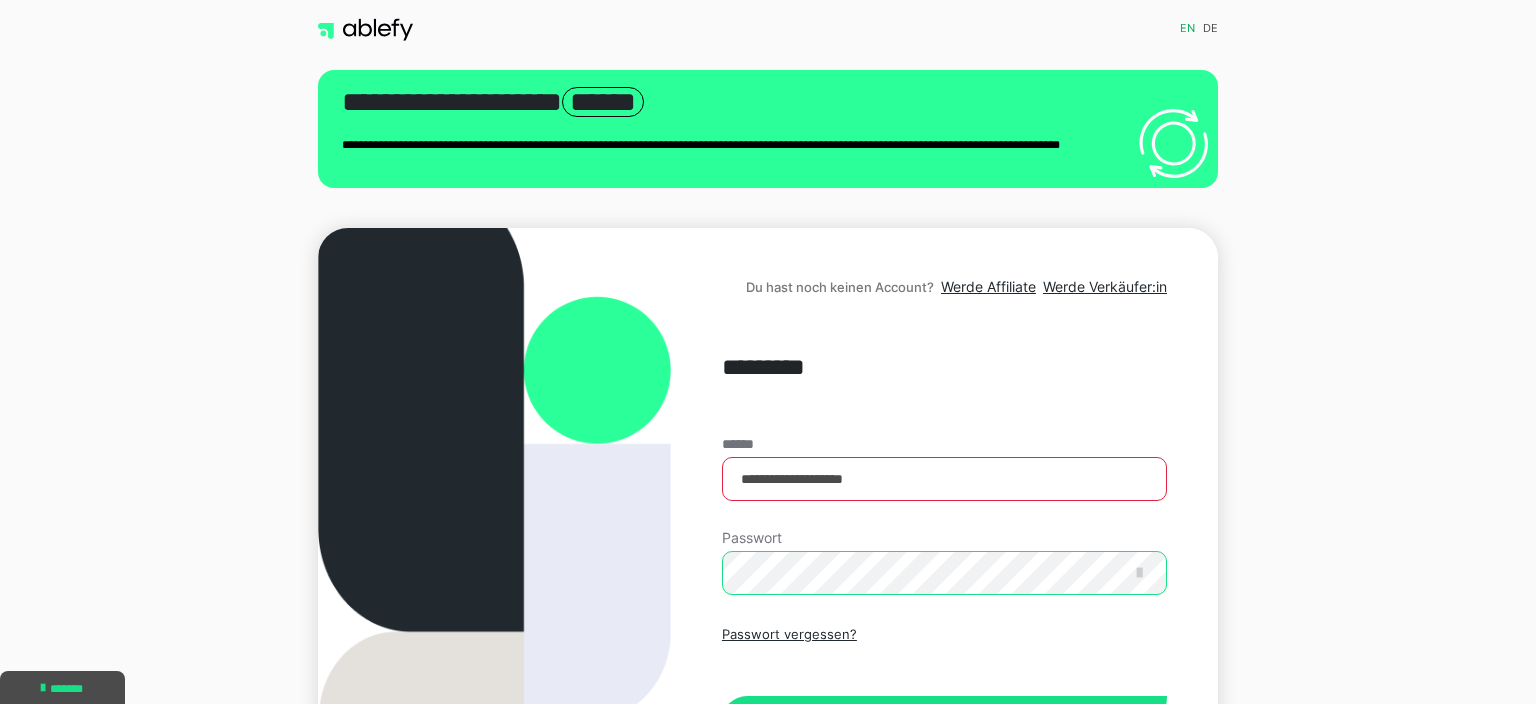 click on "Einloggen" at bounding box center [944, 721] 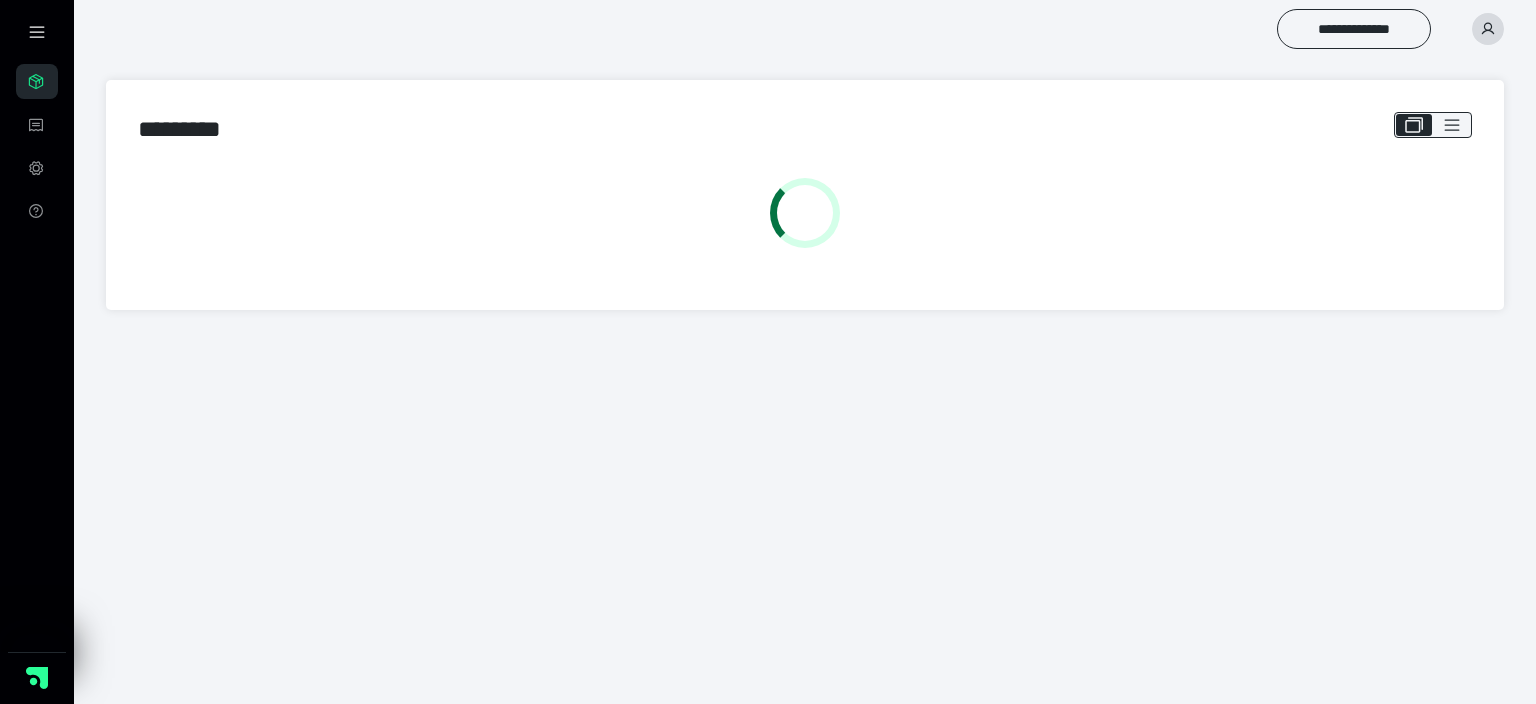 scroll, scrollTop: 0, scrollLeft: 0, axis: both 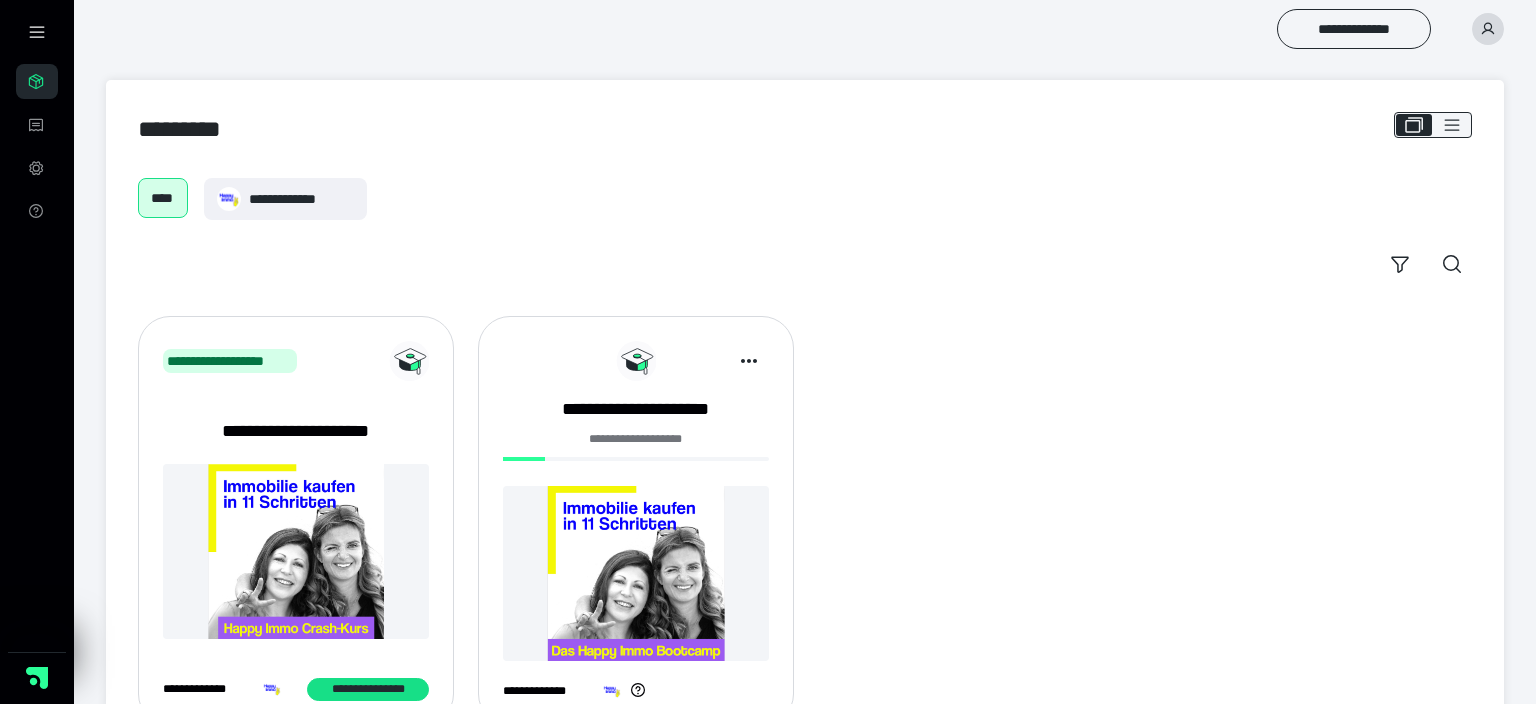 click at bounding box center (636, 573) 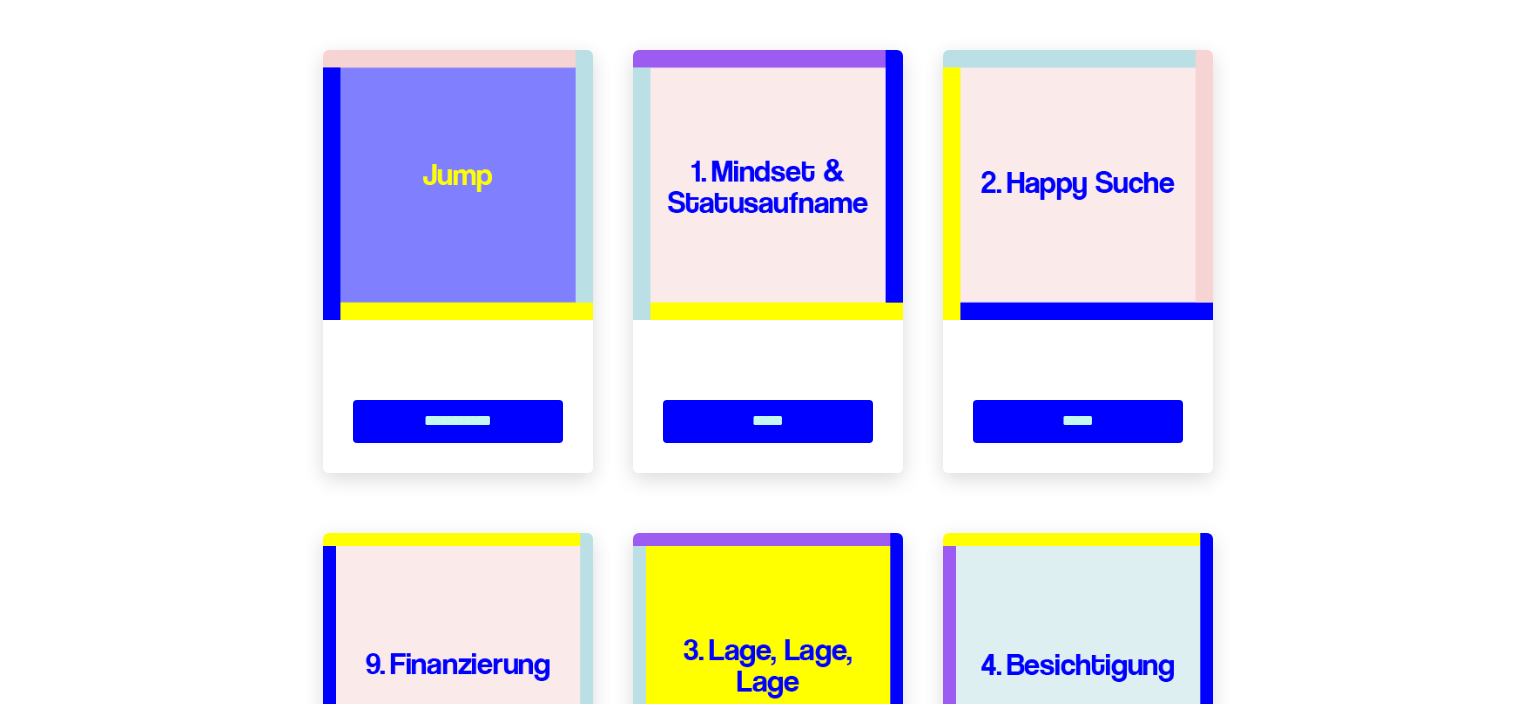 scroll, scrollTop: 254, scrollLeft: 0, axis: vertical 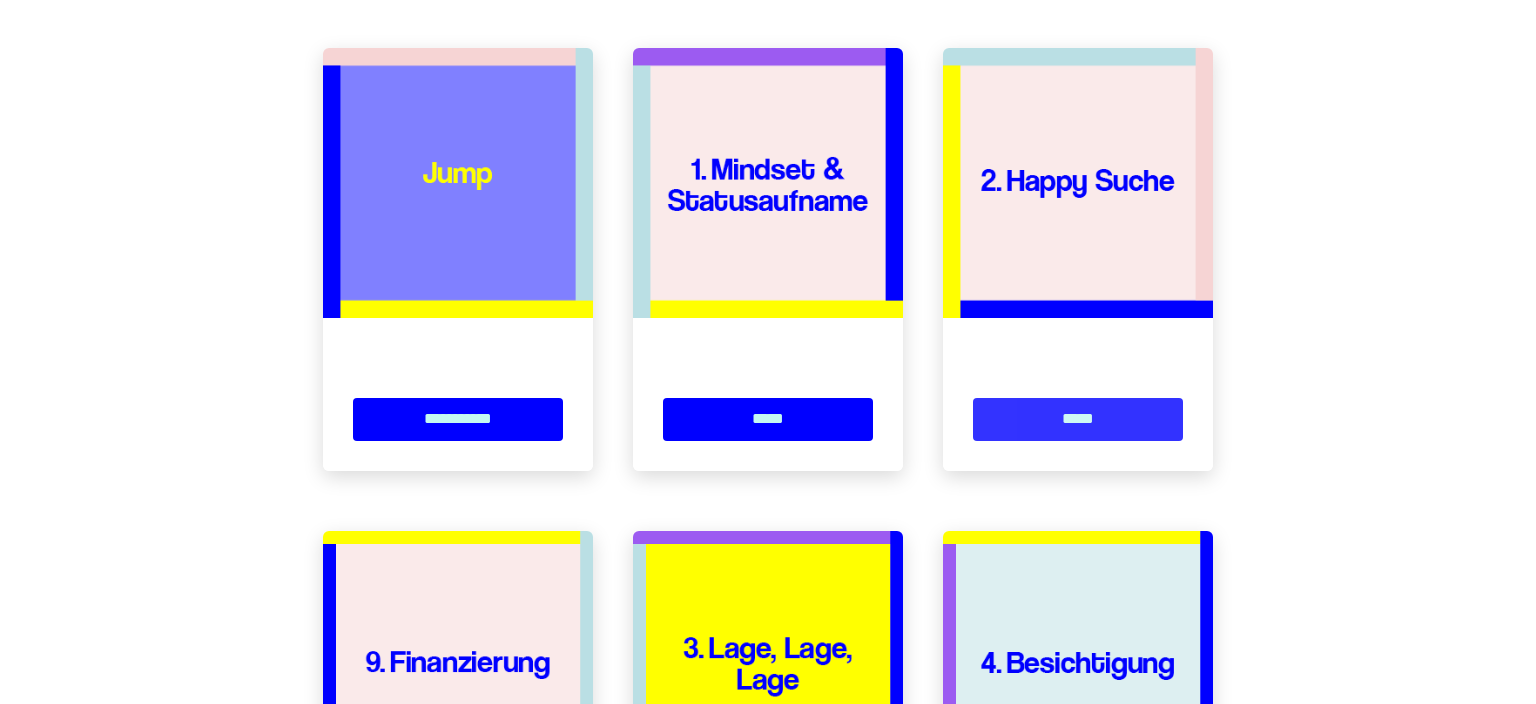 click on "*****" at bounding box center [1078, 419] 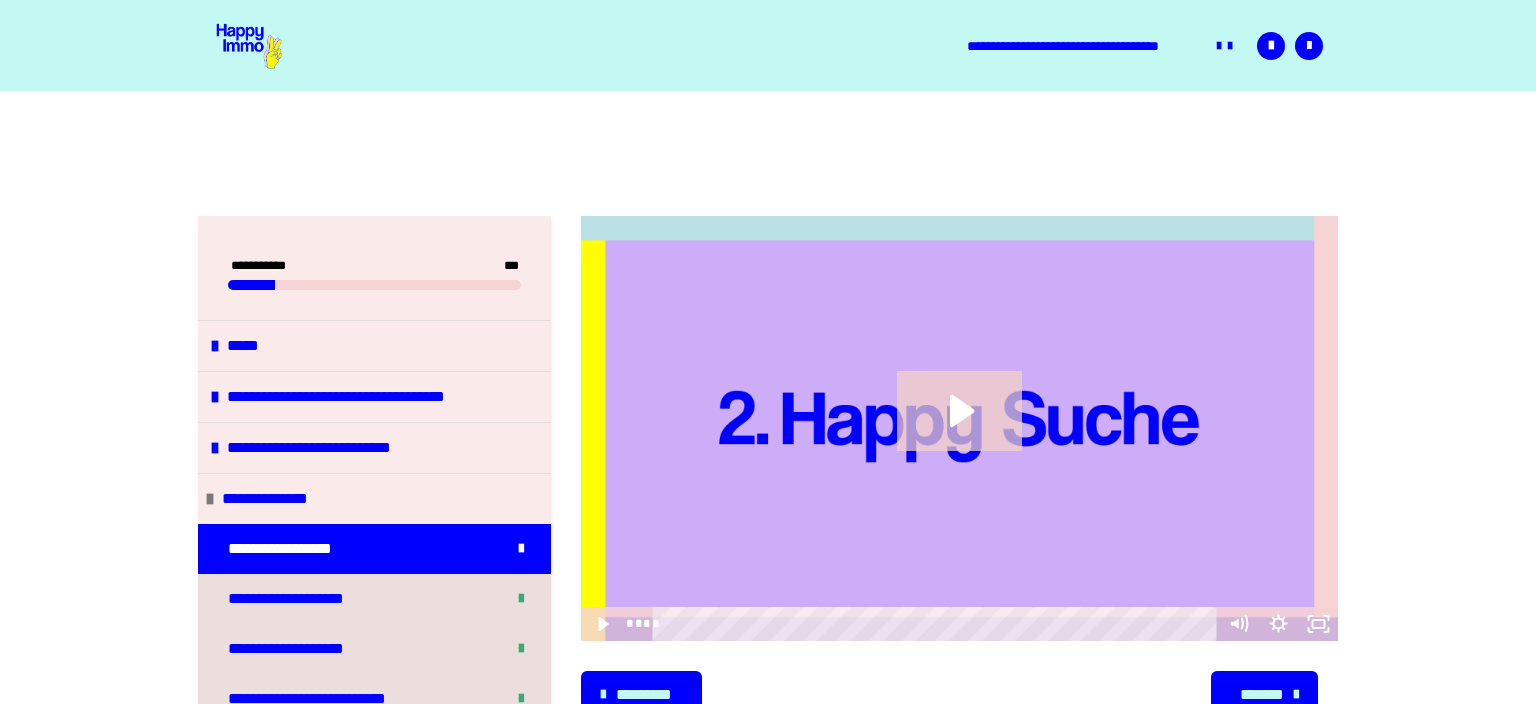 scroll, scrollTop: 183, scrollLeft: 0, axis: vertical 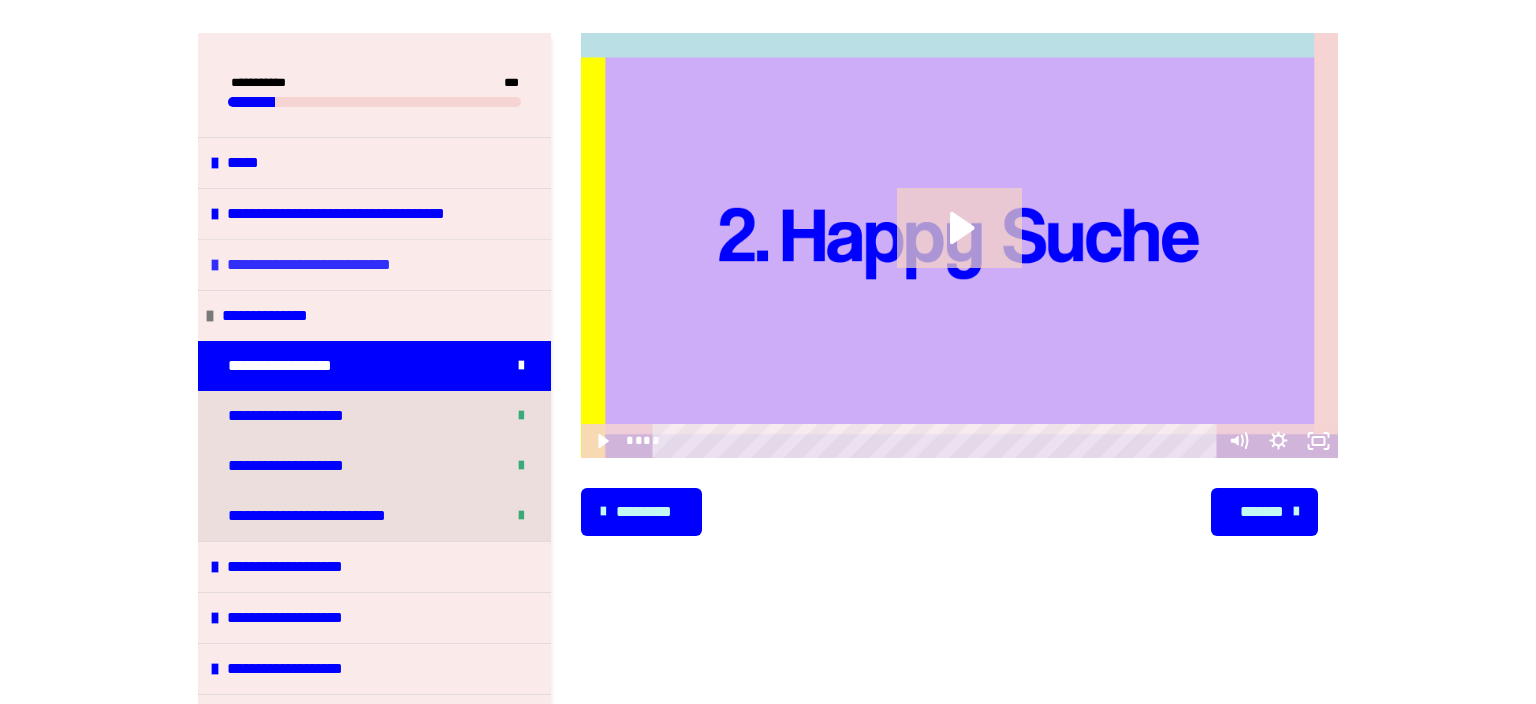 click at bounding box center [215, 265] 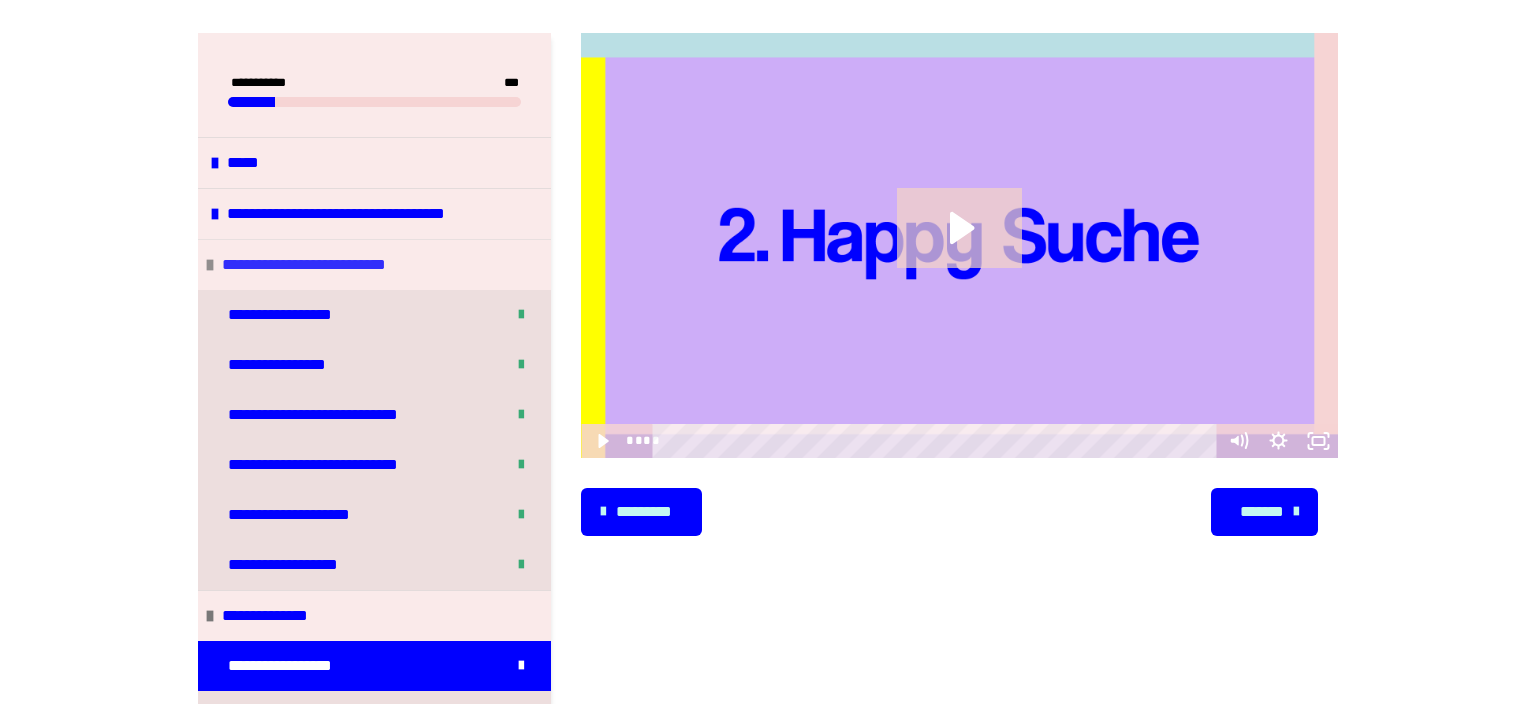 scroll, scrollTop: 183, scrollLeft: 0, axis: vertical 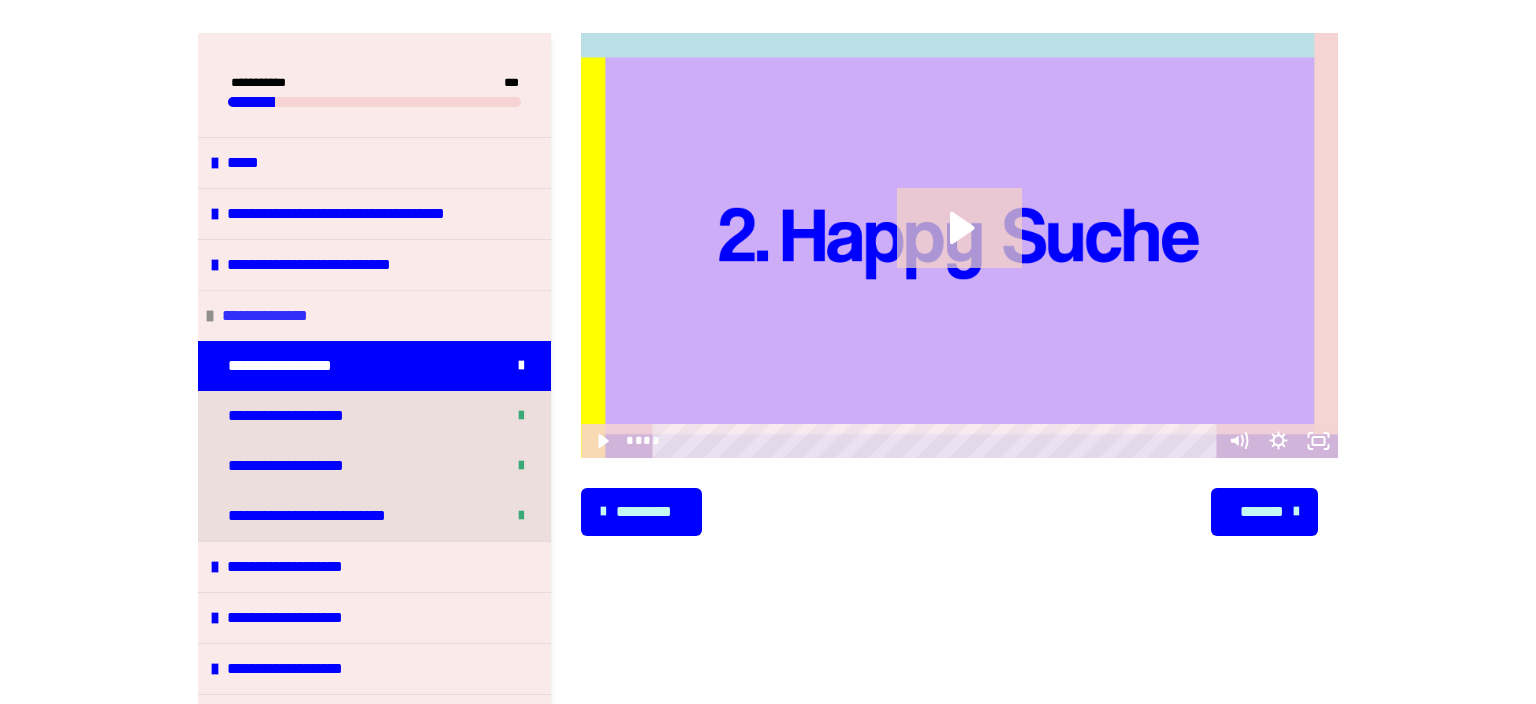 click at bounding box center (210, 316) 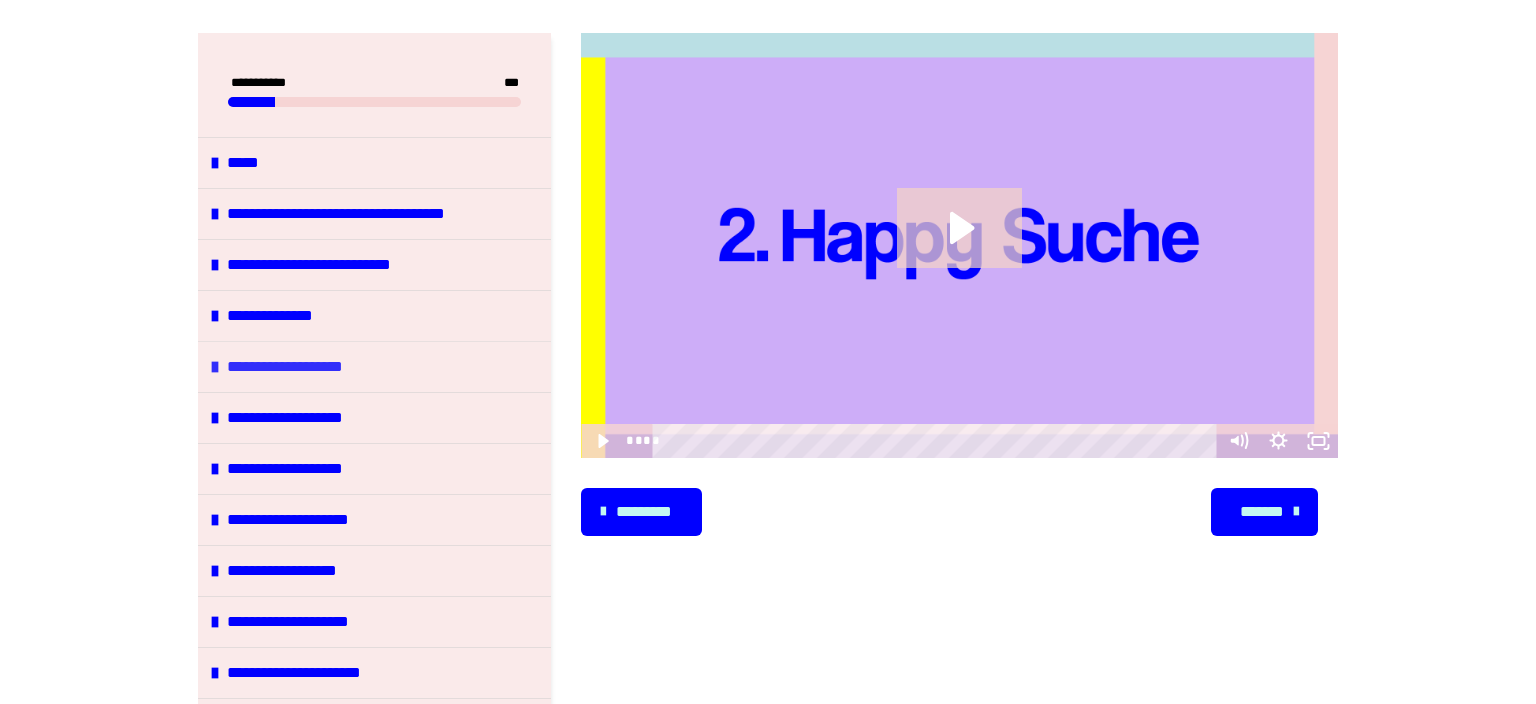 scroll, scrollTop: 183, scrollLeft: 0, axis: vertical 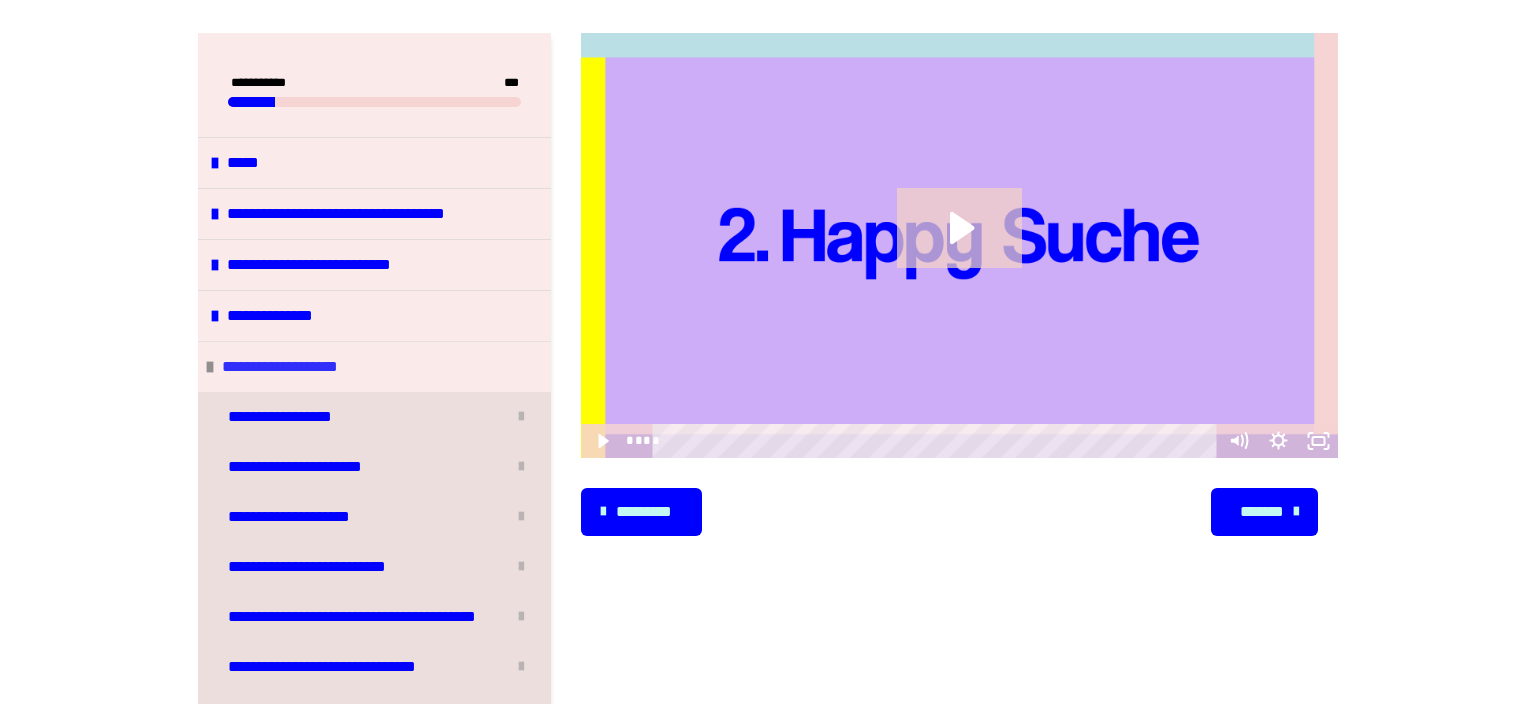 click at bounding box center [210, 367] 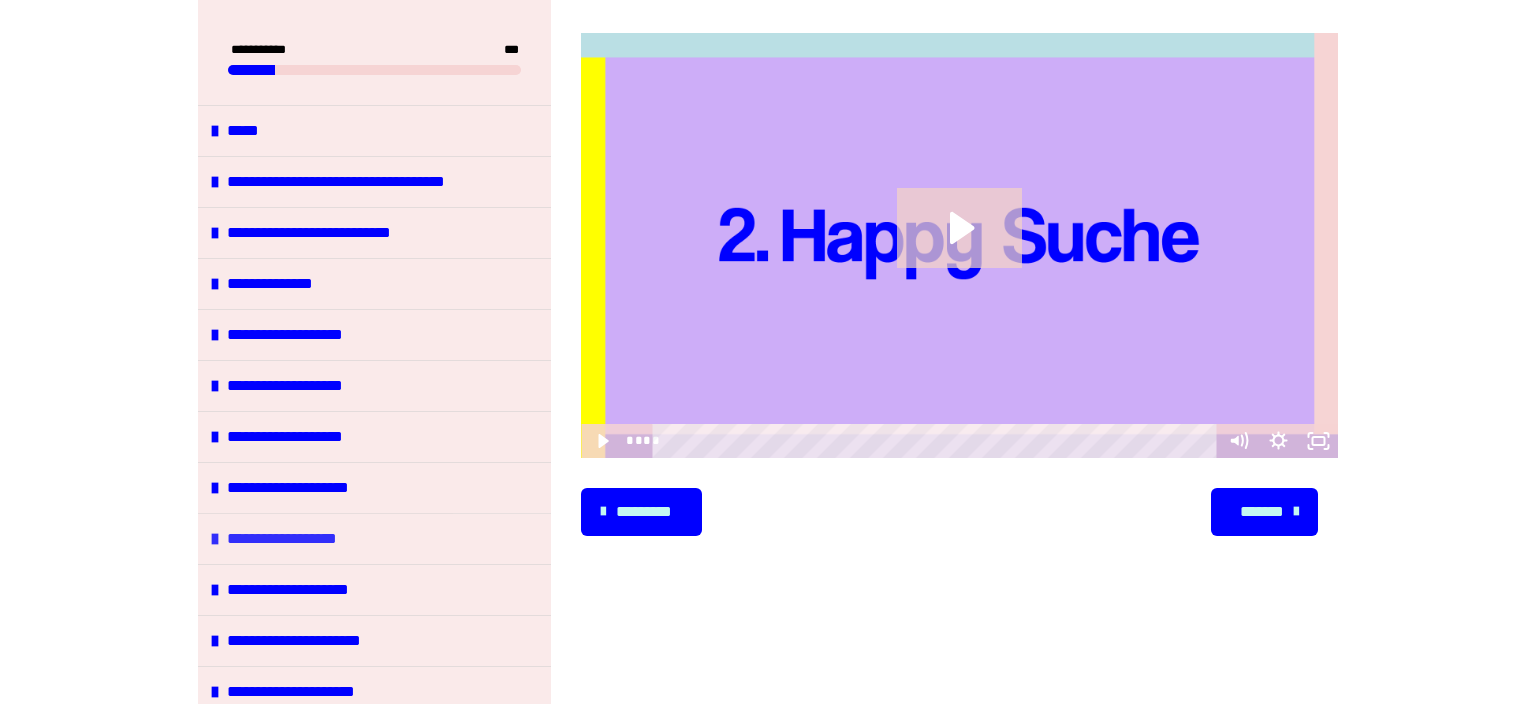 scroll, scrollTop: 245, scrollLeft: 0, axis: vertical 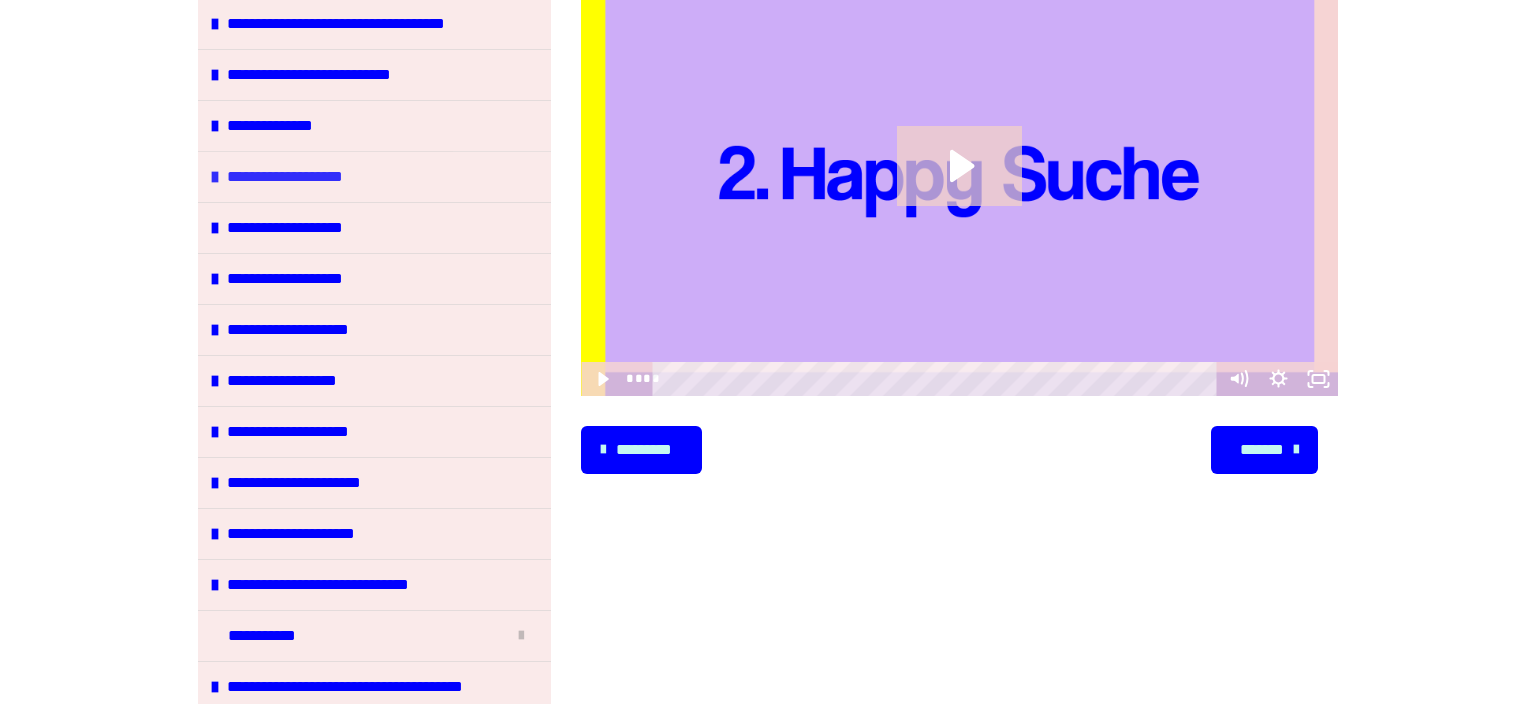 click on "**********" at bounding box center [287, 177] 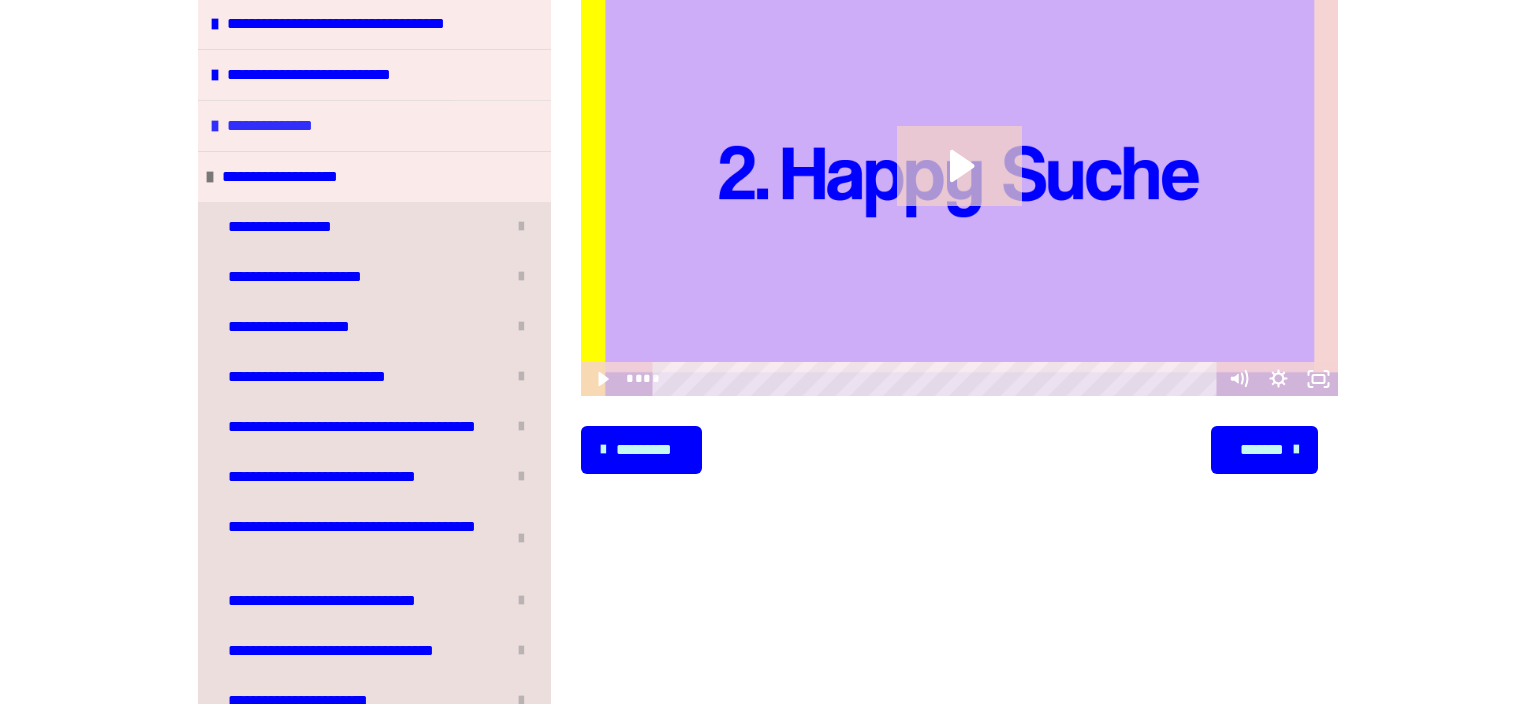 click on "**********" at bounding box center (277, 126) 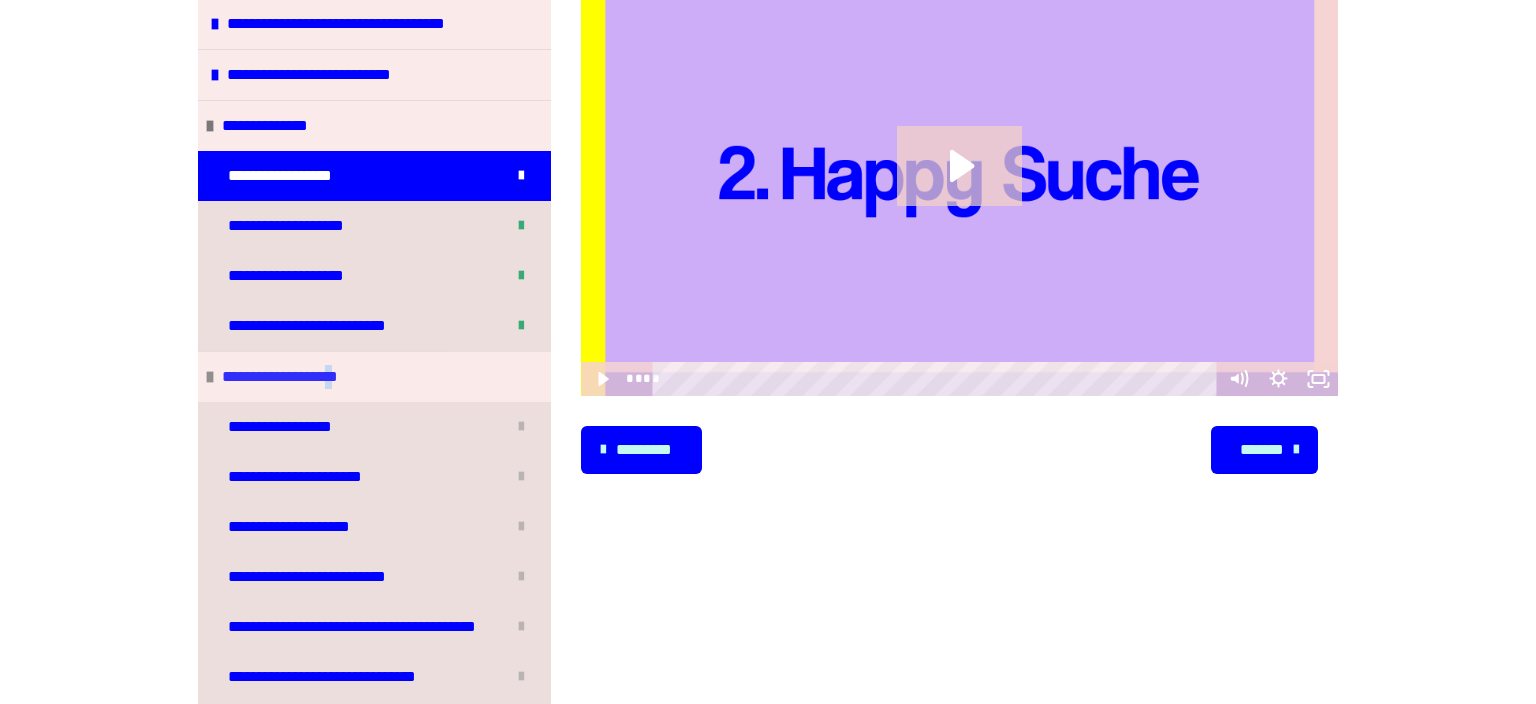 click on "**********" at bounding box center [282, 377] 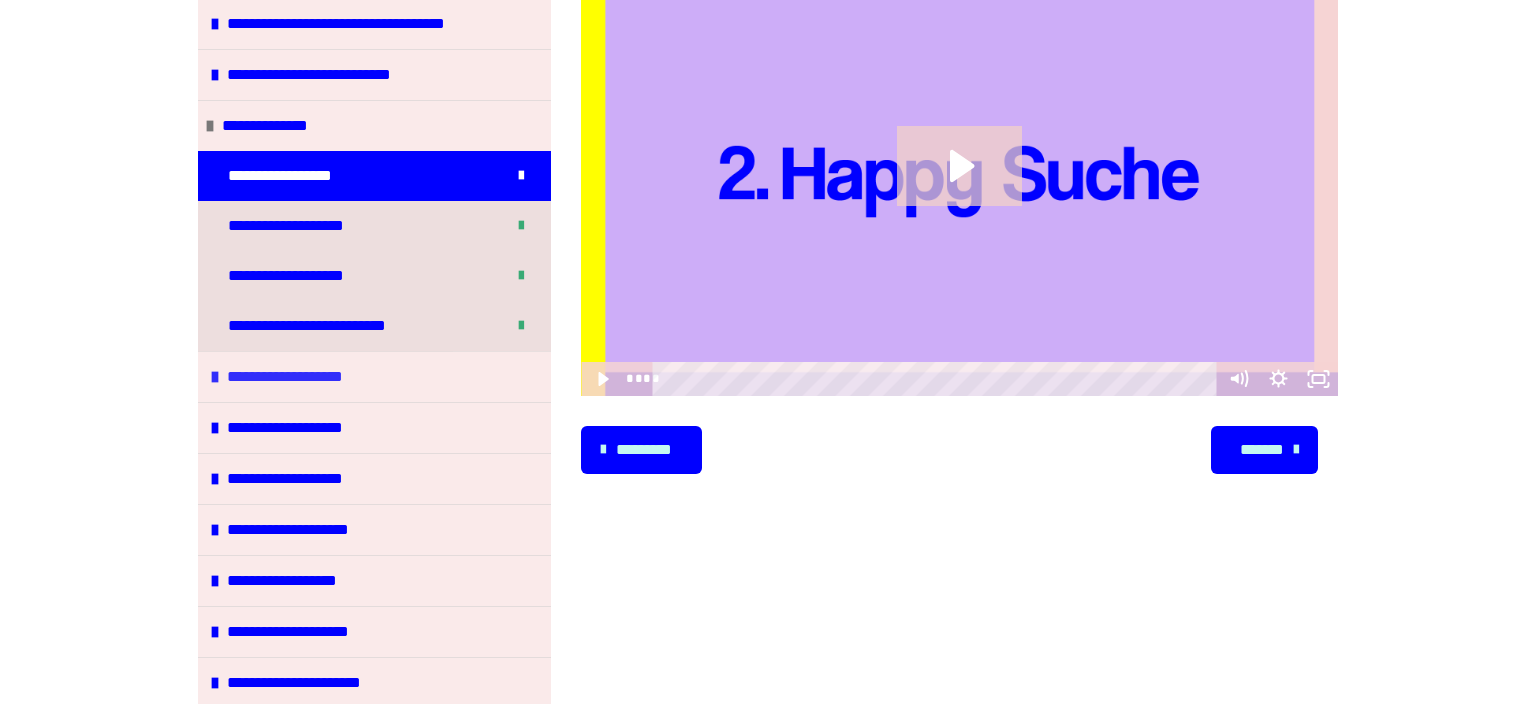 click on "**********" at bounding box center [287, 377] 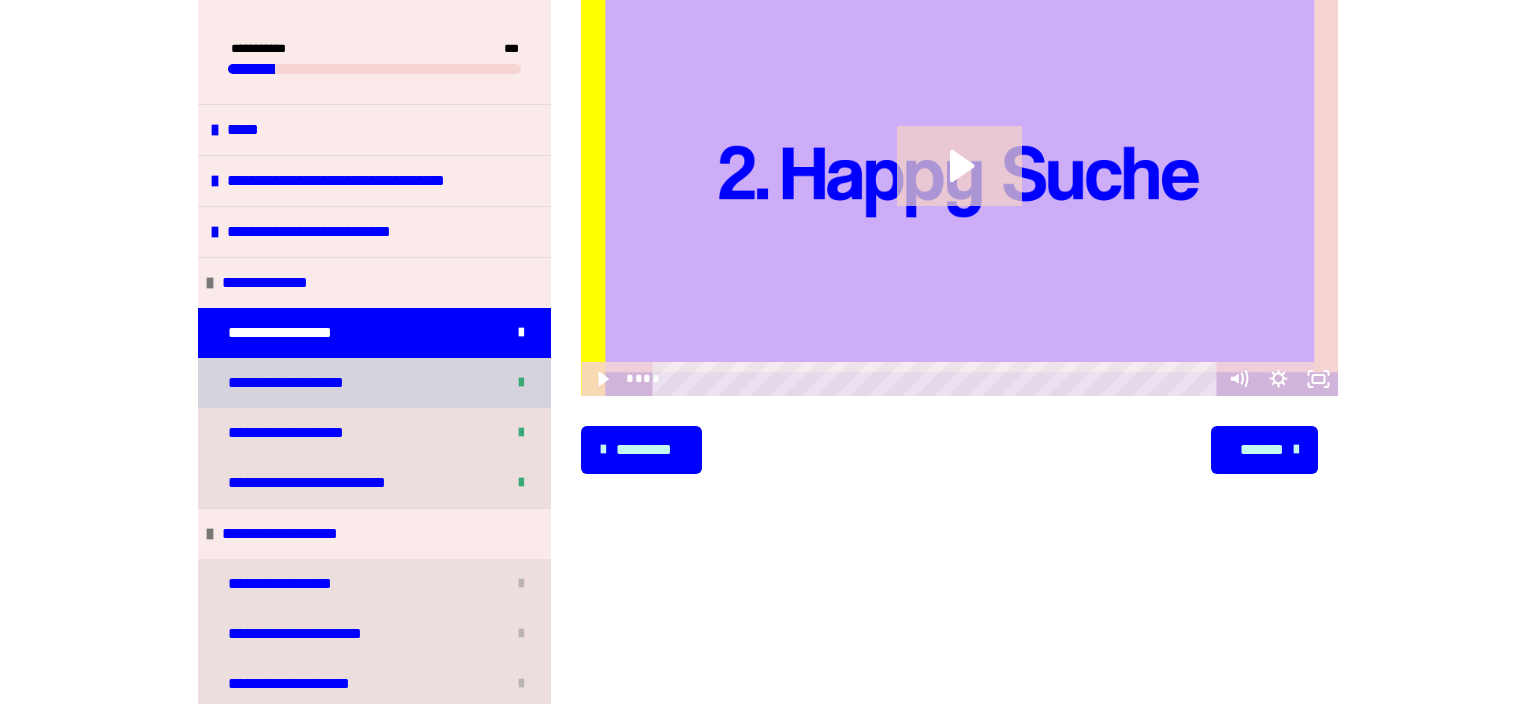 scroll, scrollTop: 0, scrollLeft: 0, axis: both 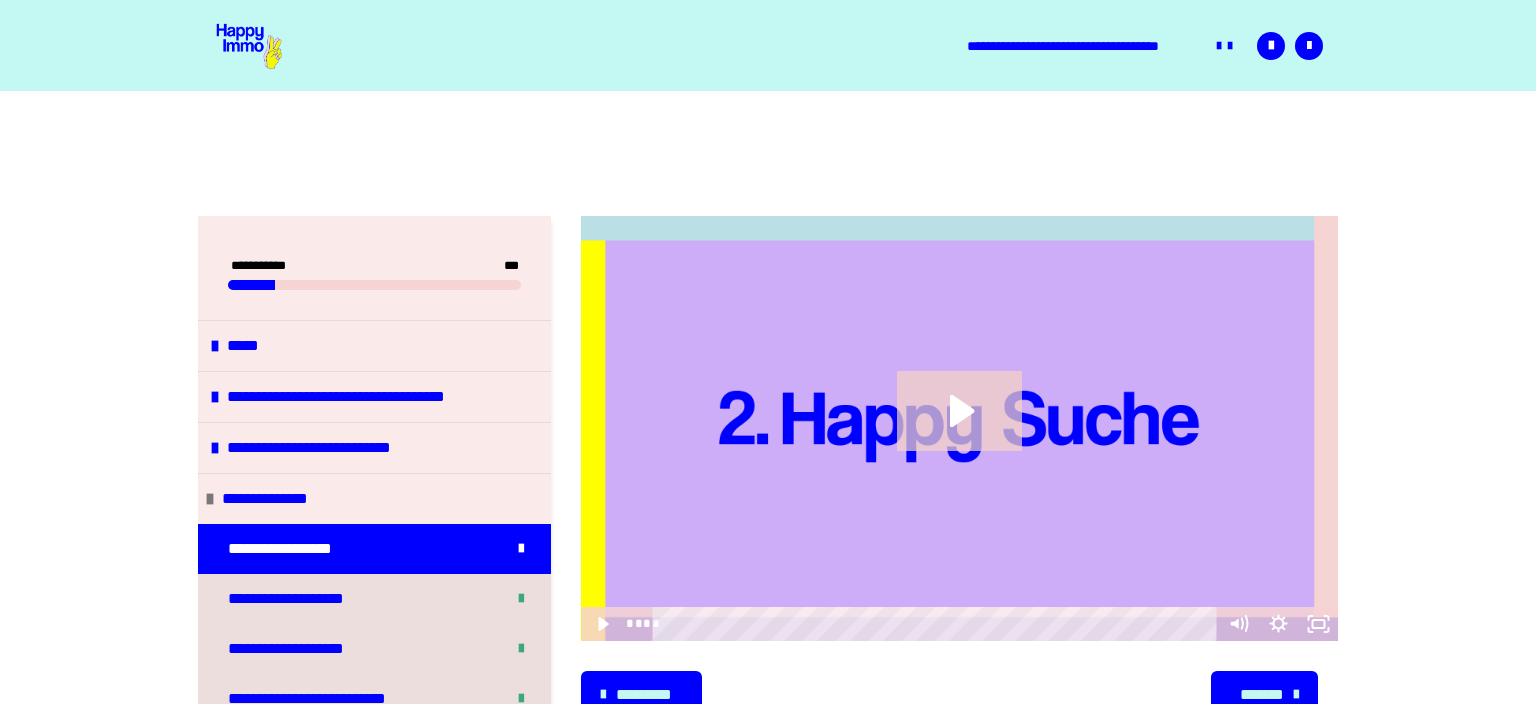 click at bounding box center (248, 46) 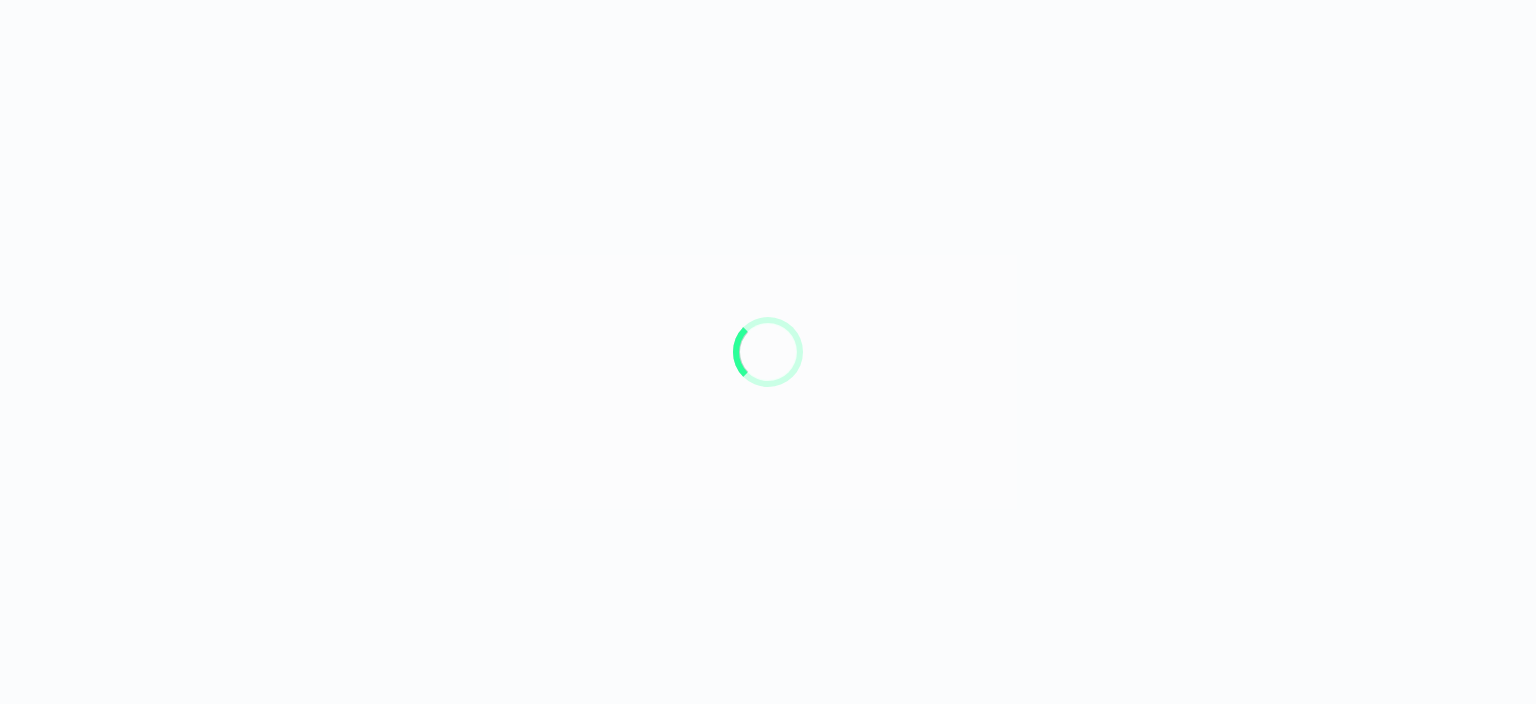 scroll, scrollTop: 0, scrollLeft: 0, axis: both 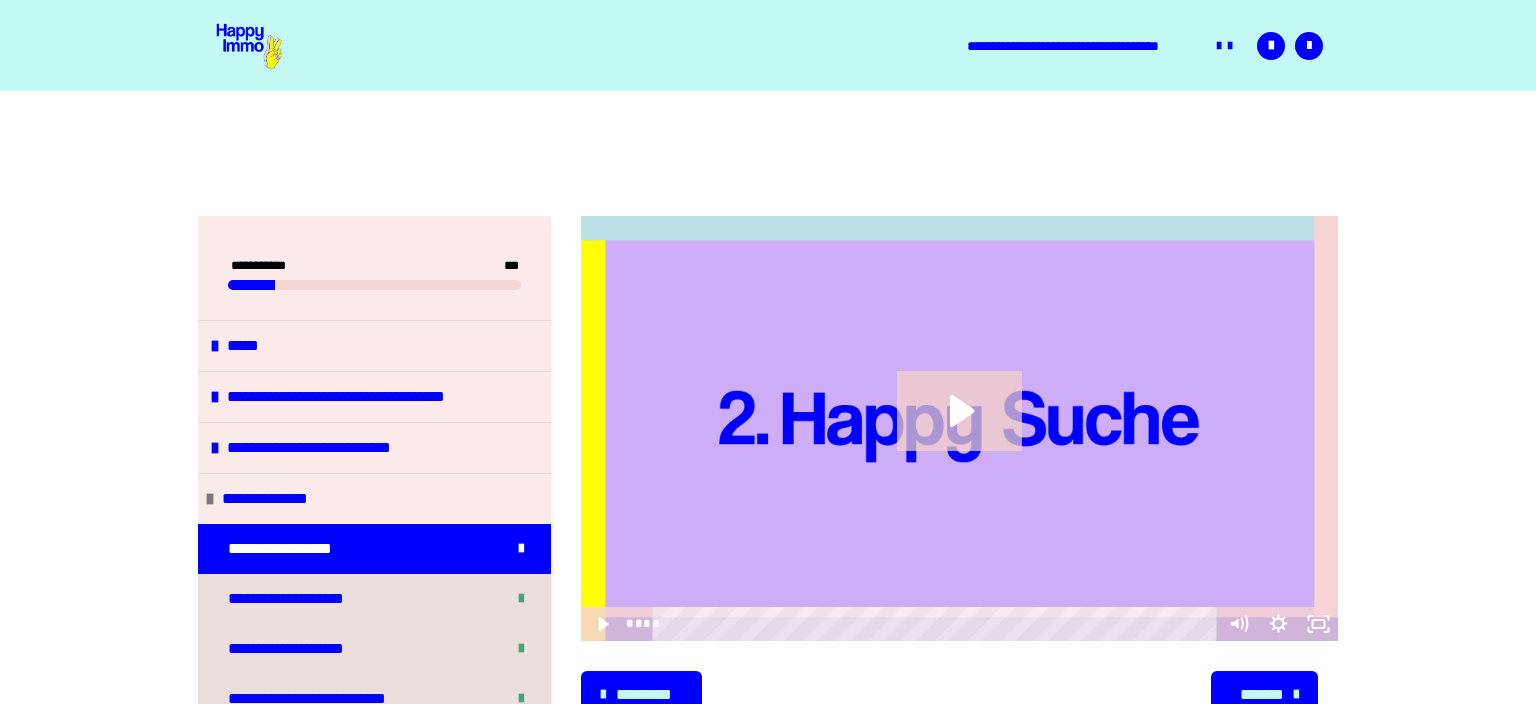 click on "**********" at bounding box center [768, 689] 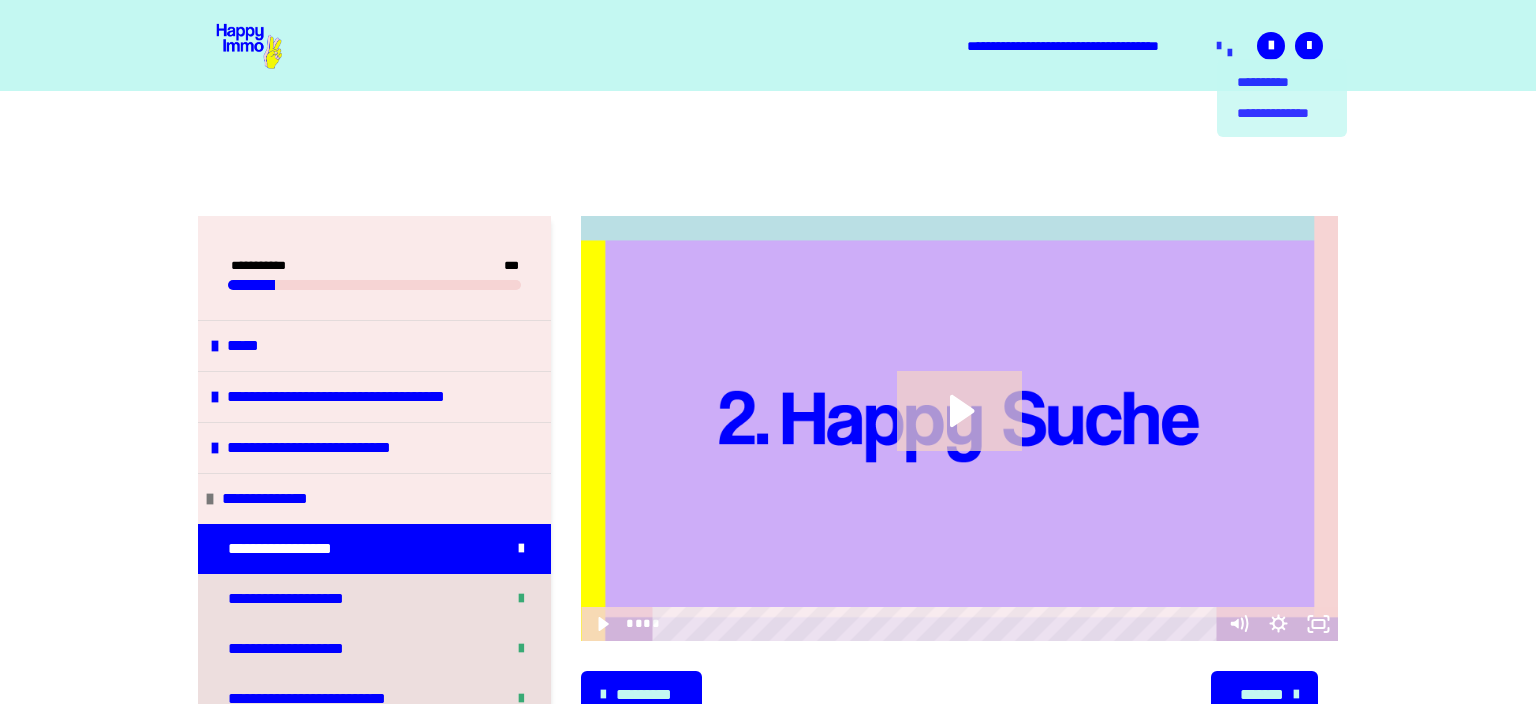 click on "**********" at bounding box center (1224, 49) 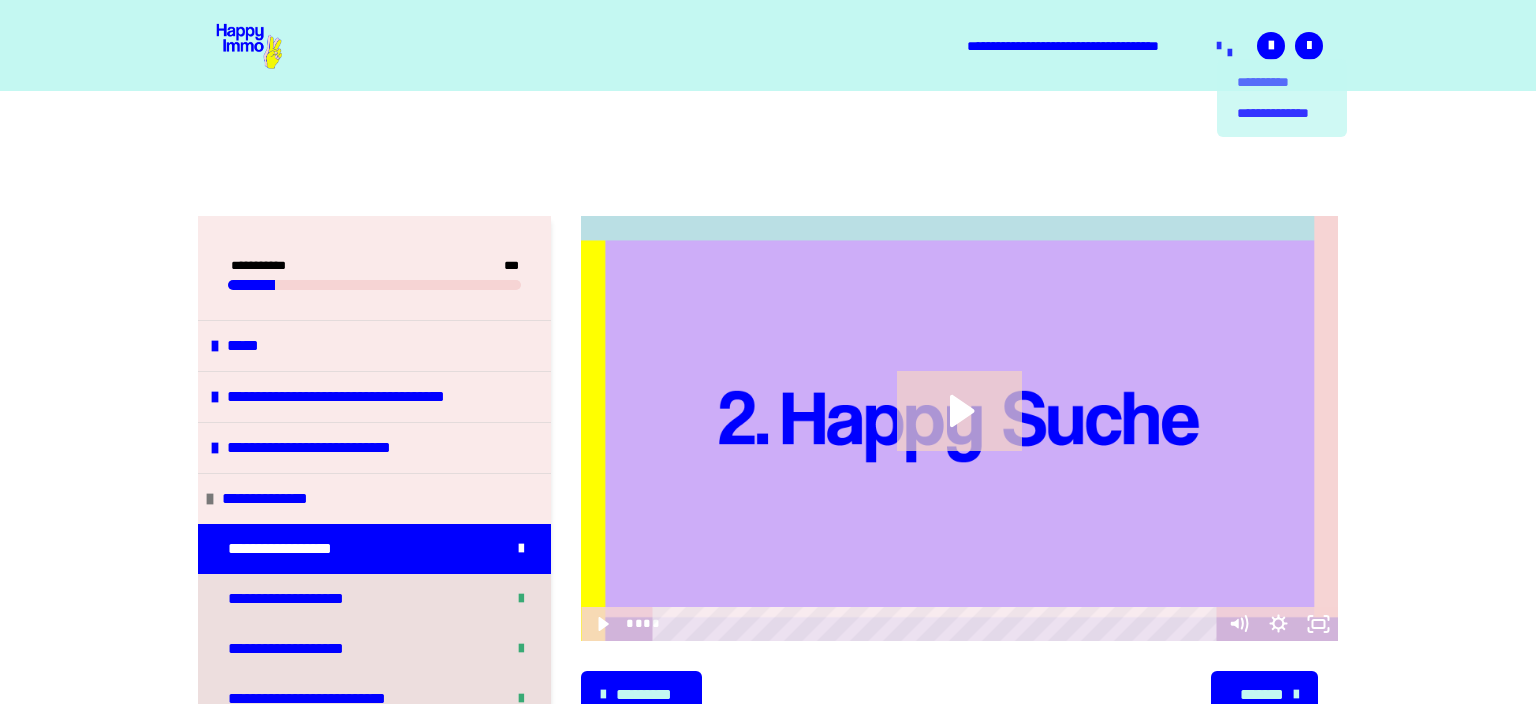 click on "**********" at bounding box center [1282, 82] 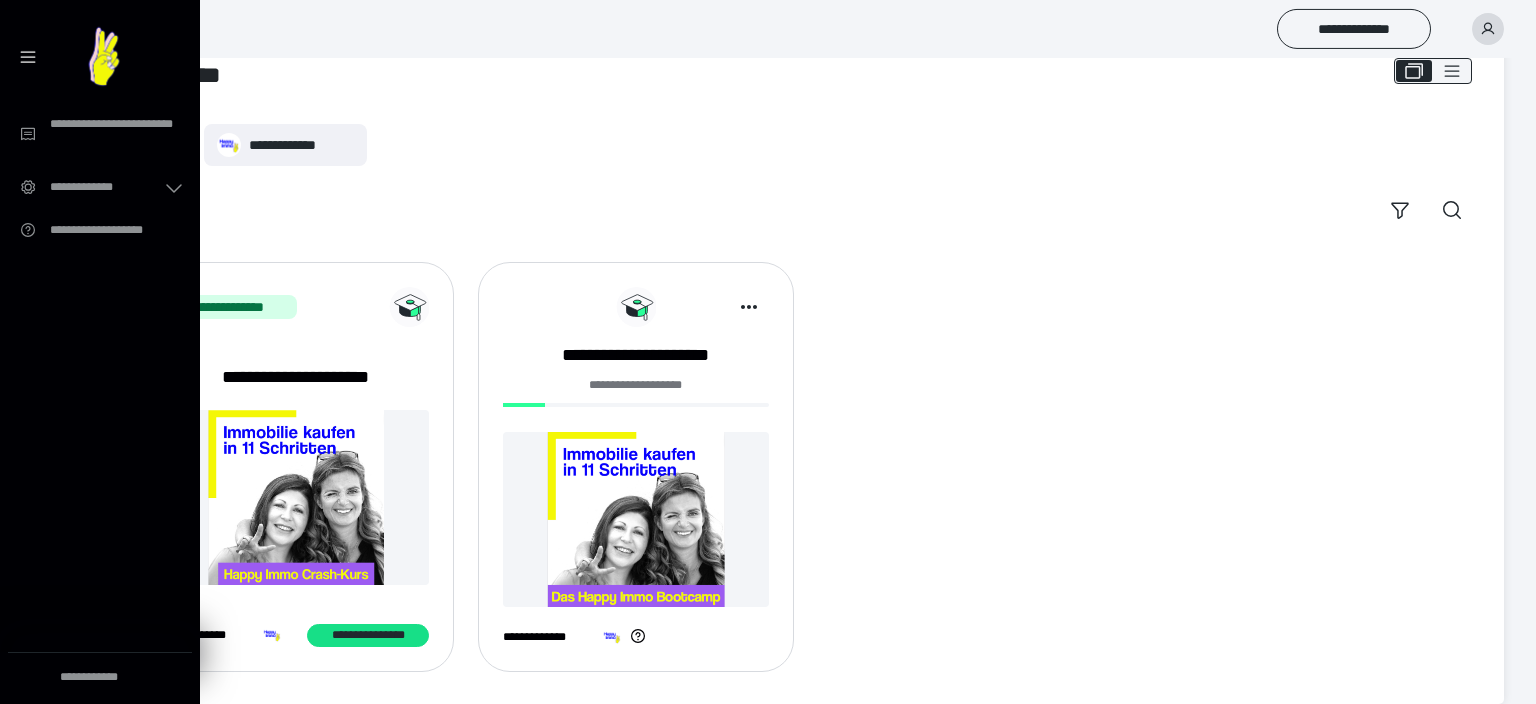 scroll, scrollTop: 77, scrollLeft: 0, axis: vertical 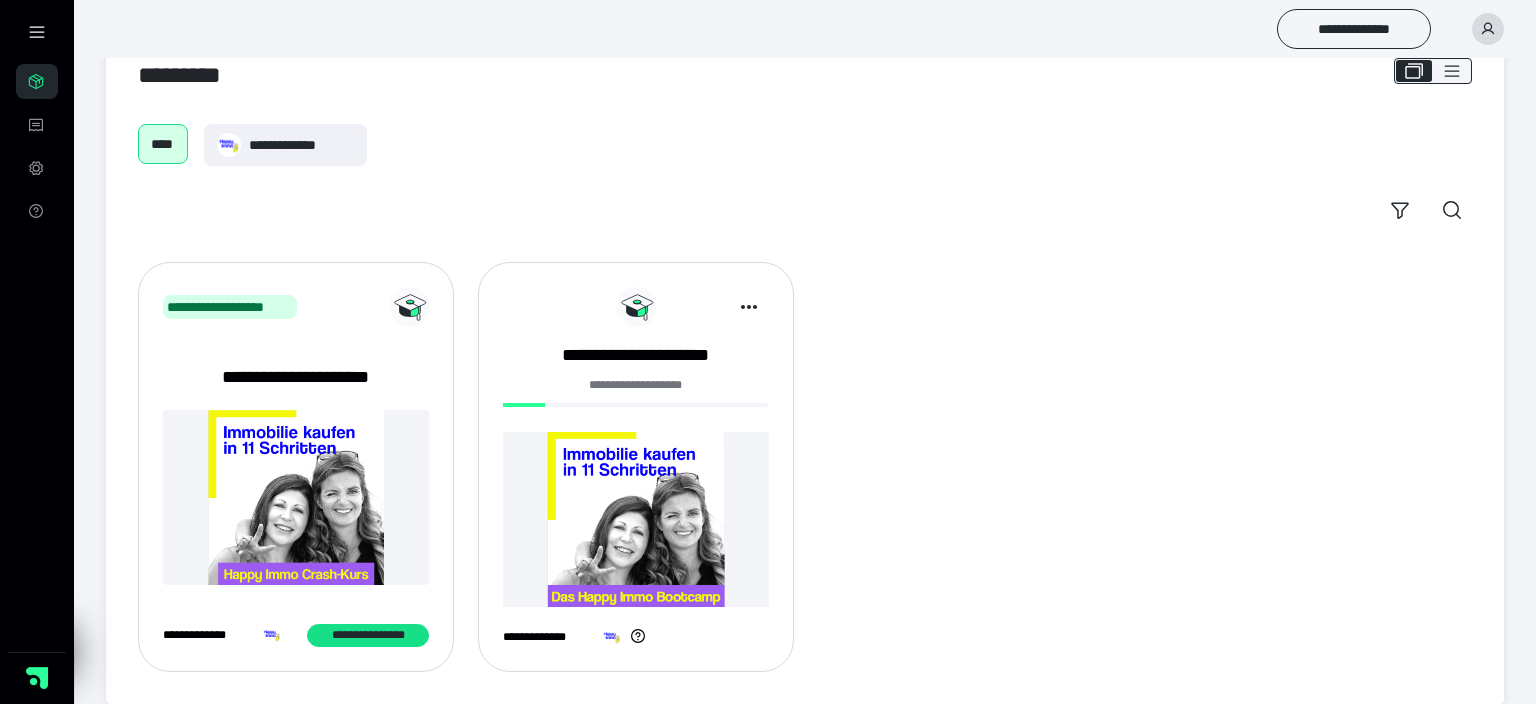 click 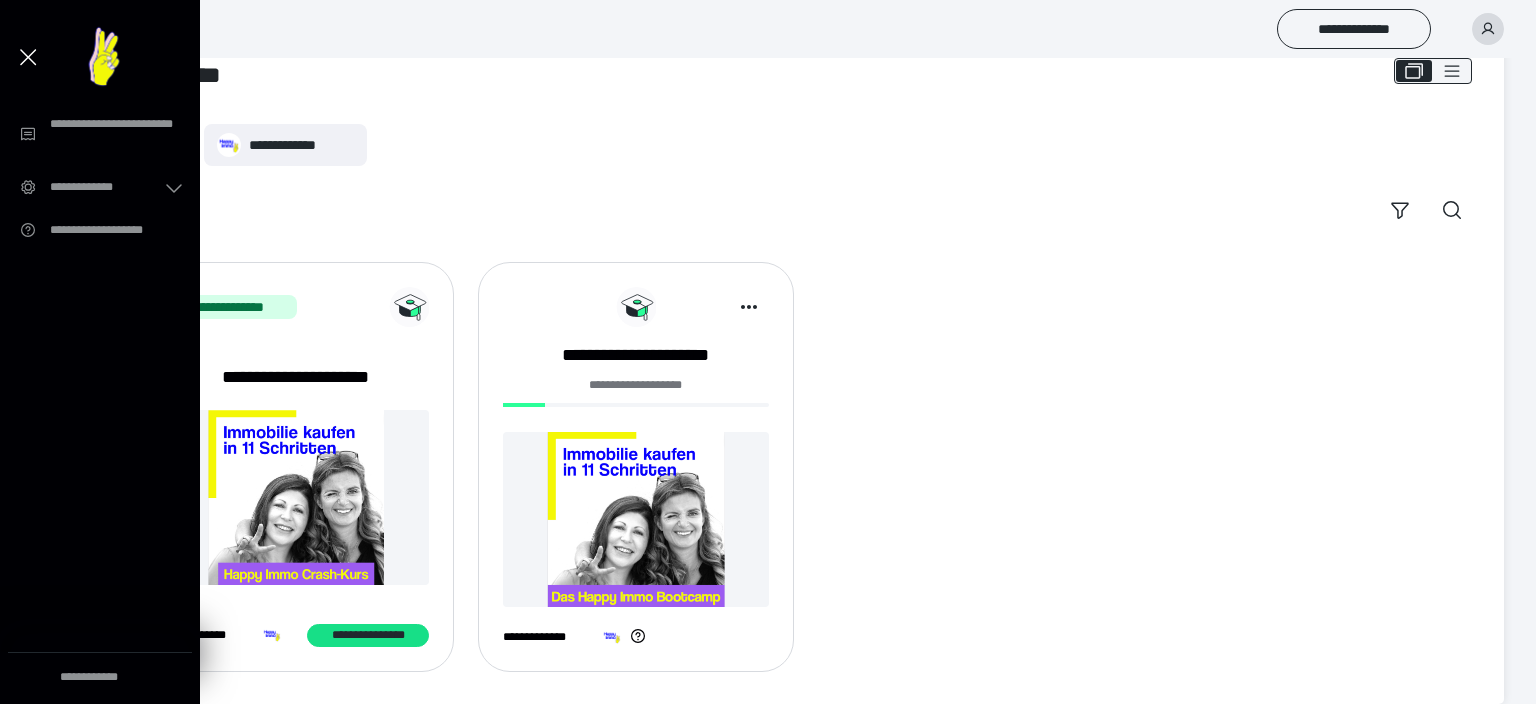 click on "**********" at bounding box center (805, 177) 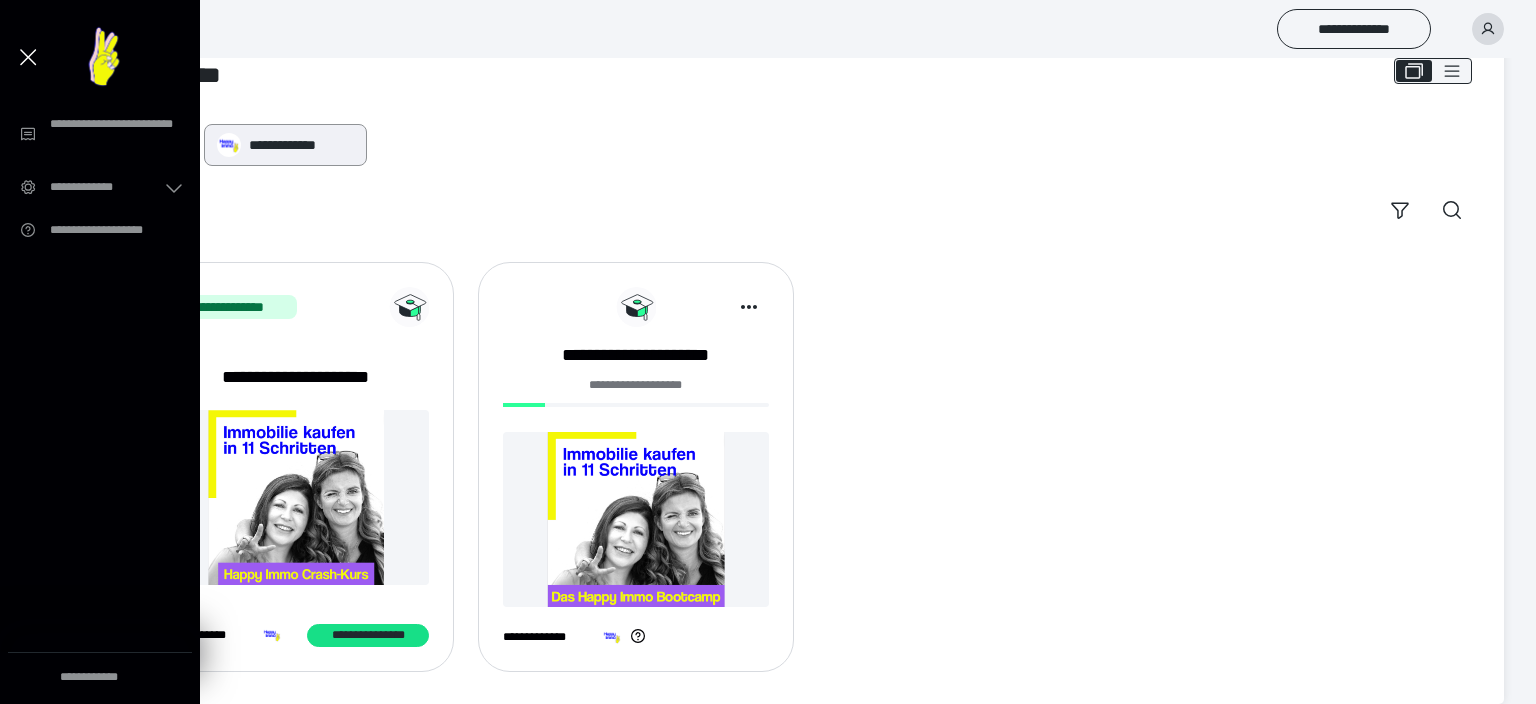 click on "**********" at bounding box center [301, 145] 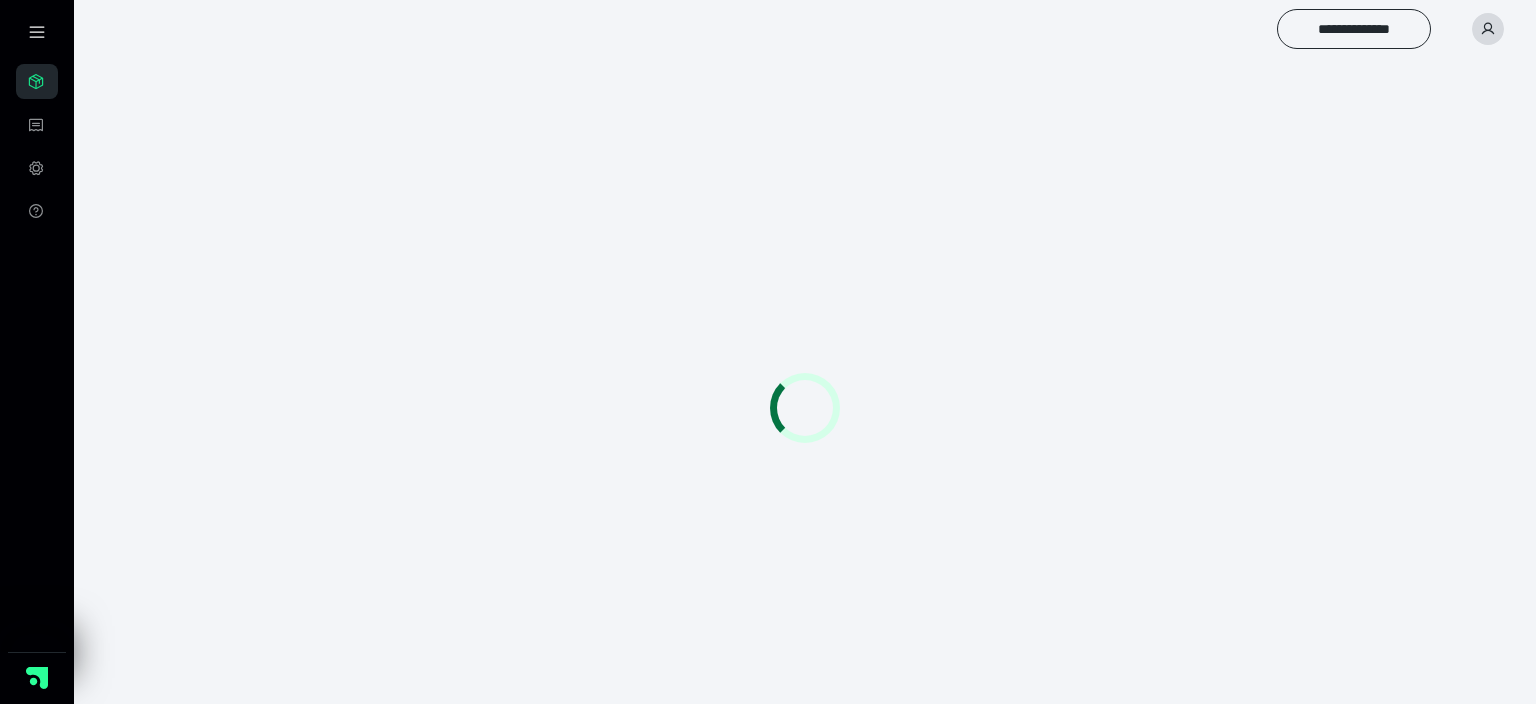 scroll, scrollTop: 0, scrollLeft: 0, axis: both 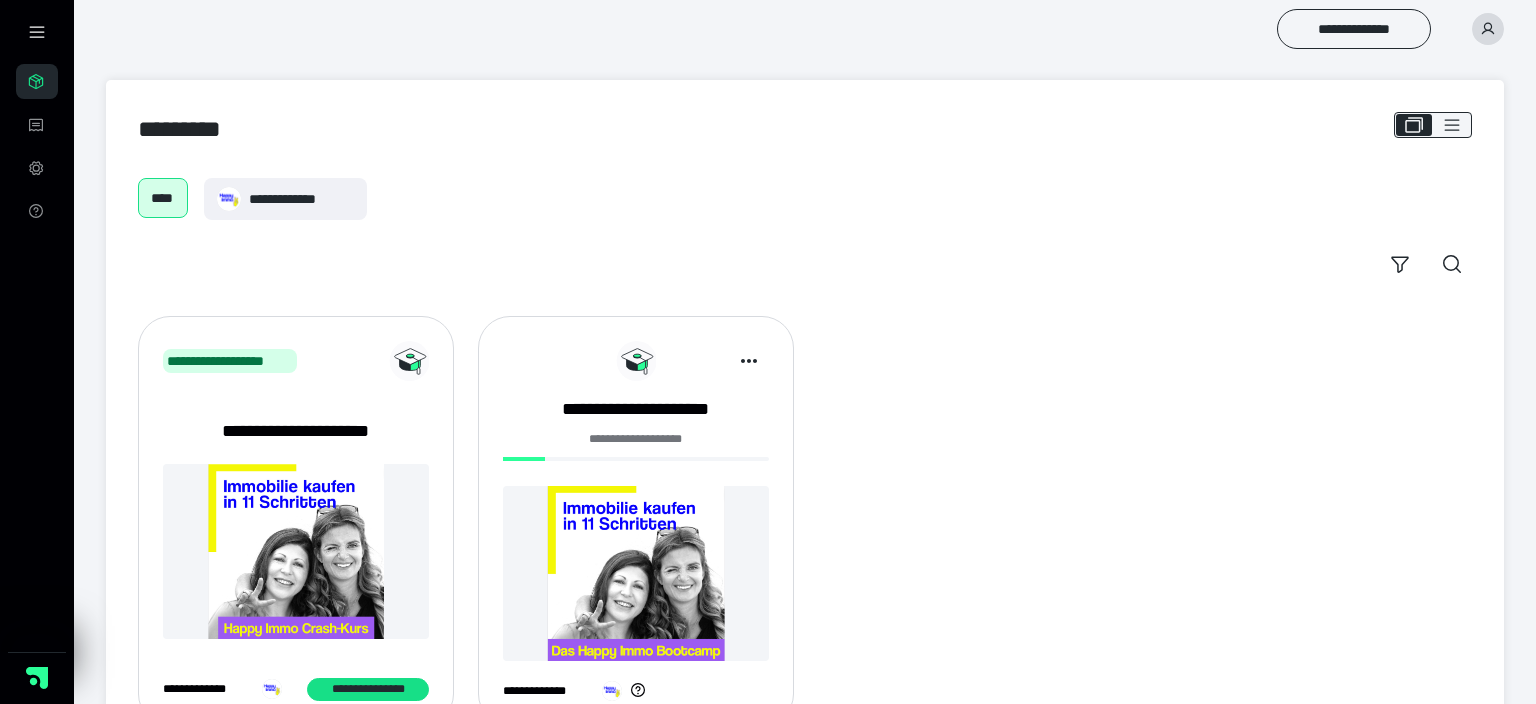 click on "**********" at bounding box center (805, 231) 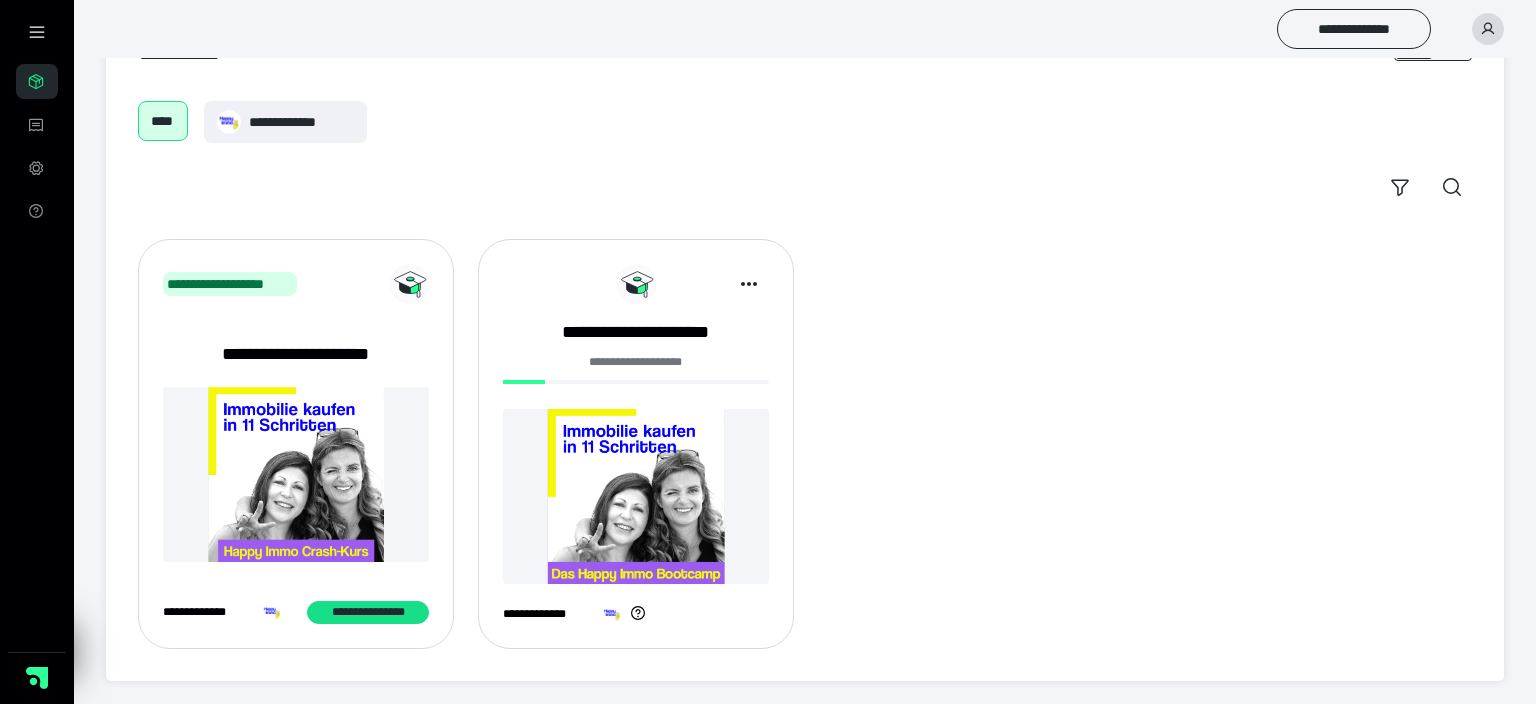scroll, scrollTop: 0, scrollLeft: 0, axis: both 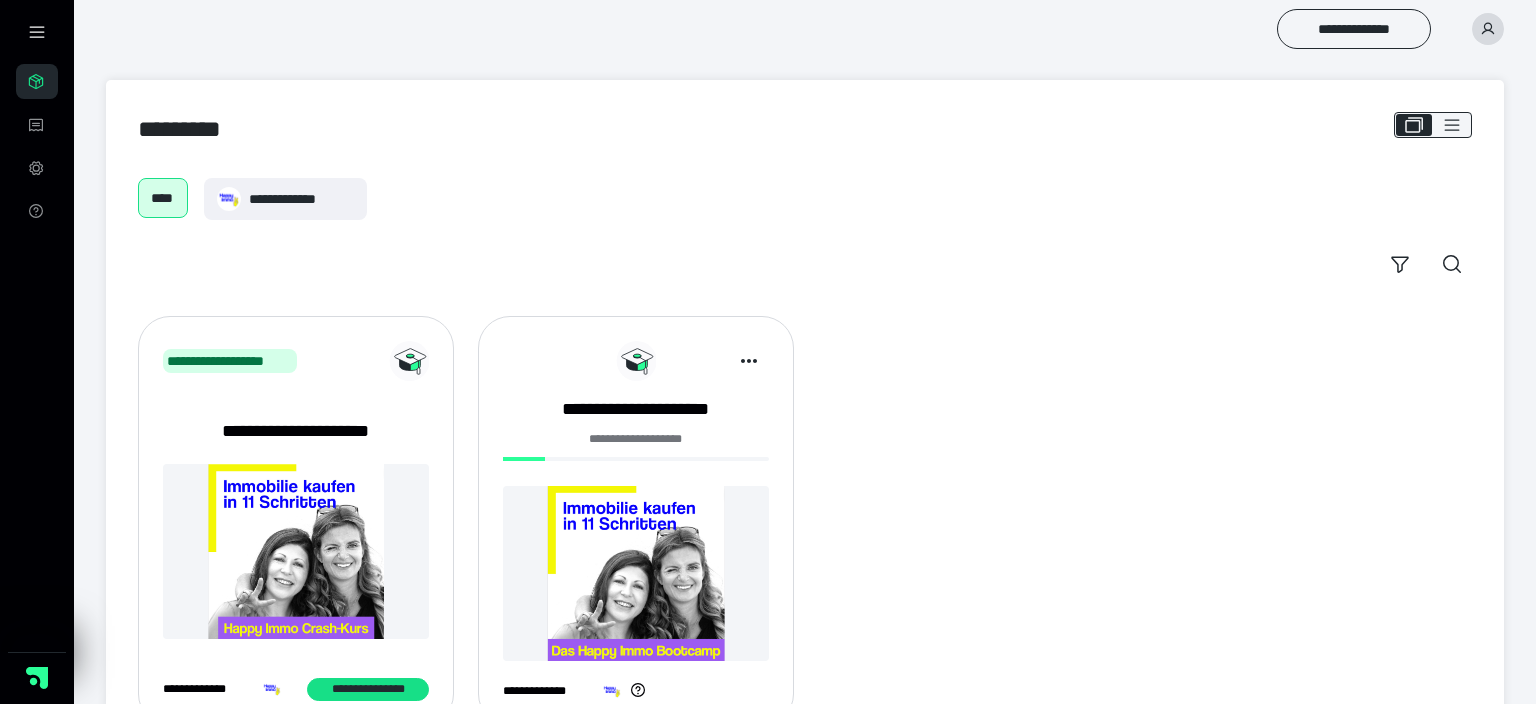 click at bounding box center (636, 573) 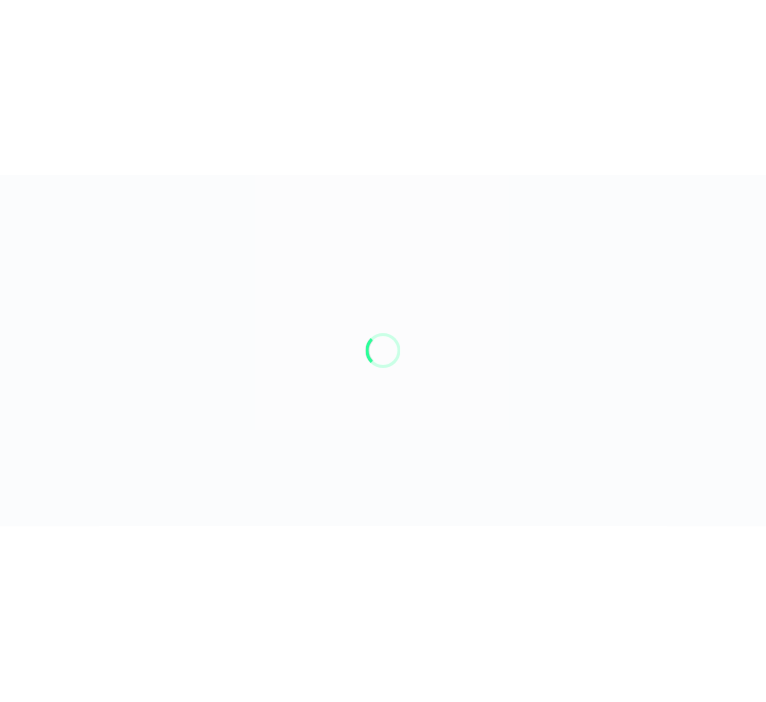 scroll, scrollTop: 0, scrollLeft: 0, axis: both 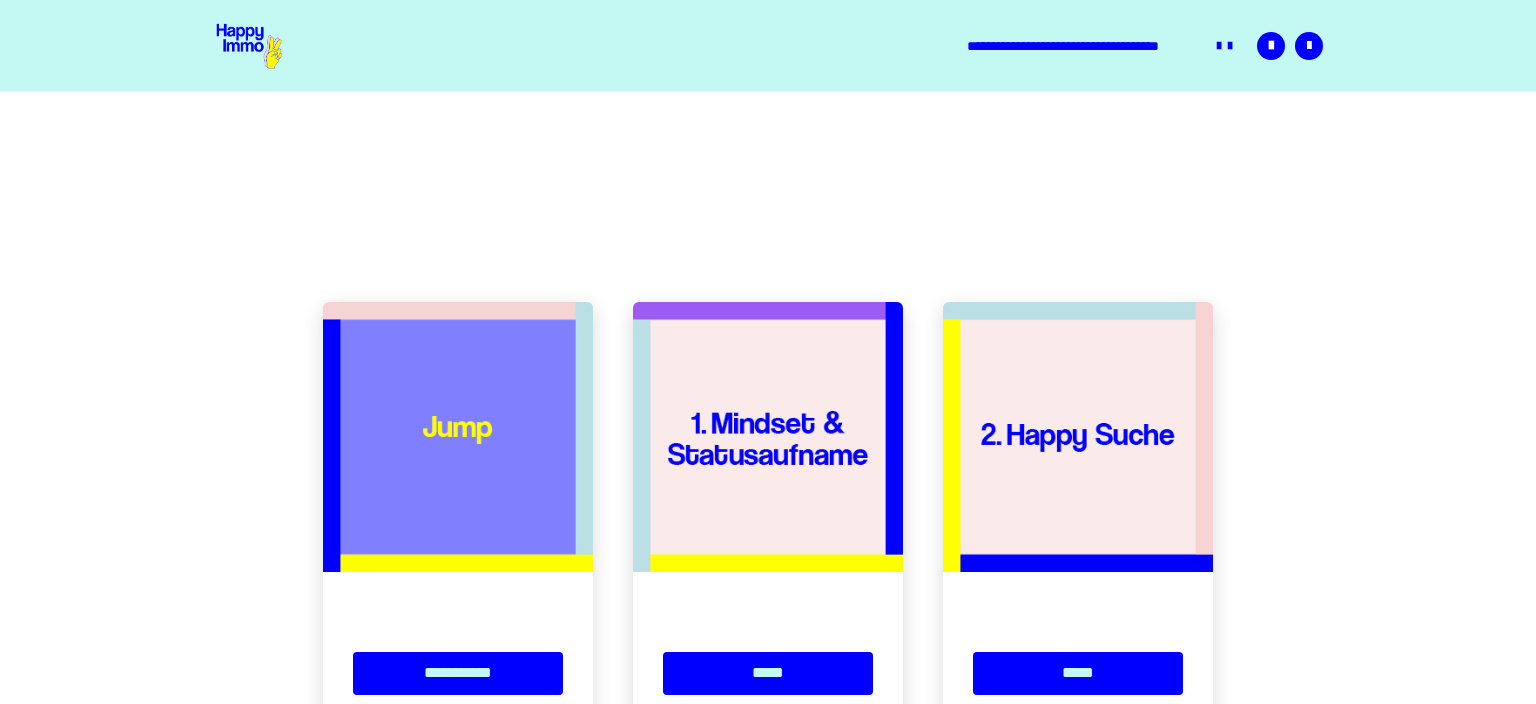 click on "**********" at bounding box center [768, 1252] 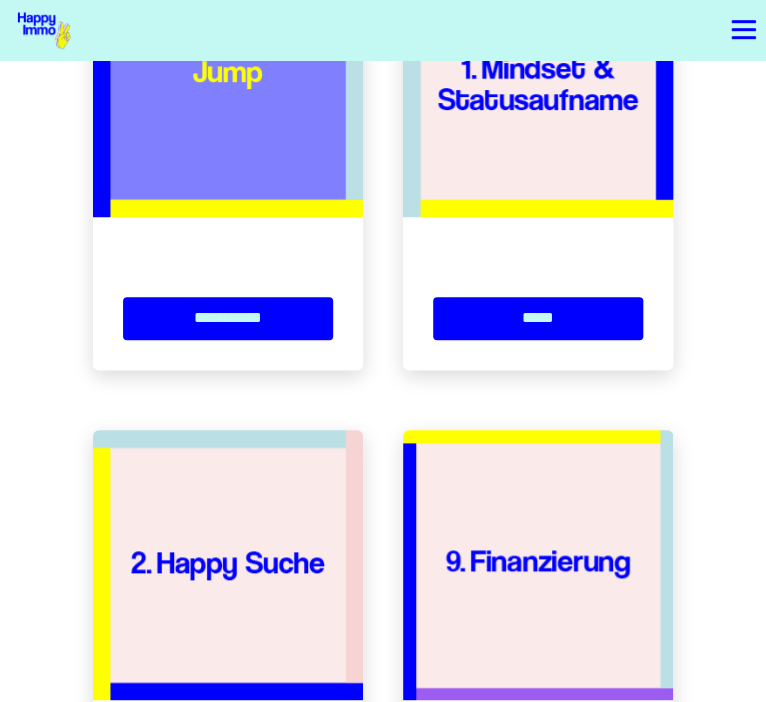 scroll, scrollTop: 216, scrollLeft: 0, axis: vertical 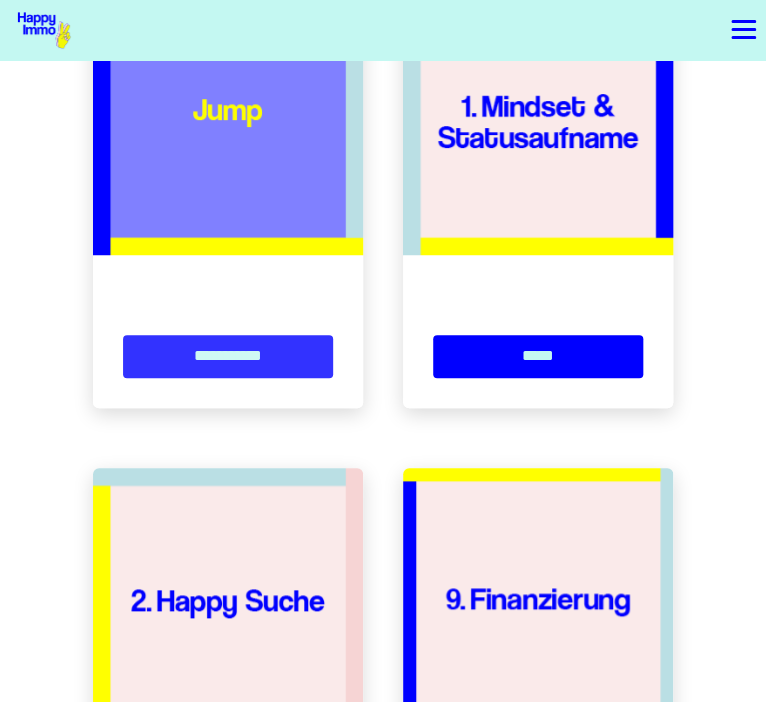 click on "**********" at bounding box center (228, 356) 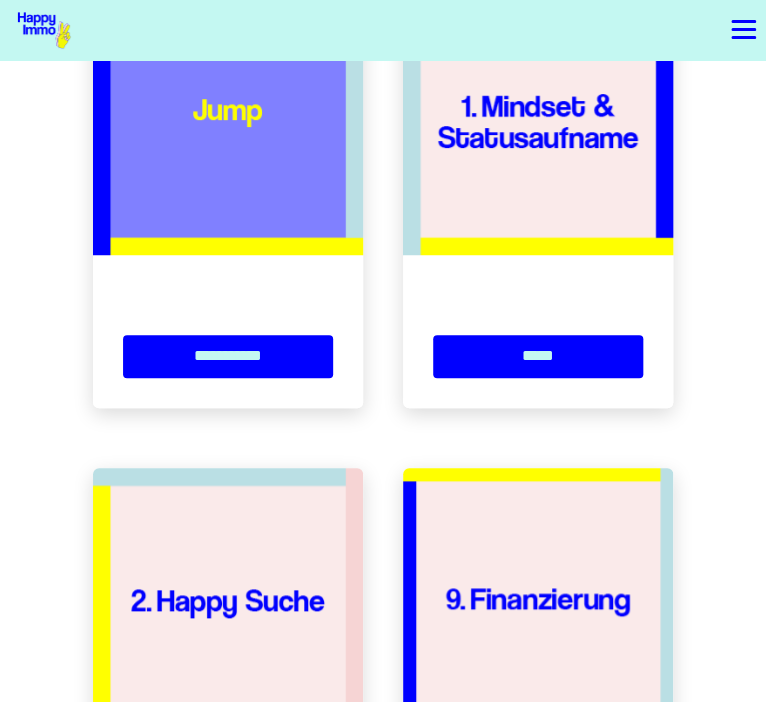 scroll, scrollTop: 0, scrollLeft: 0, axis: both 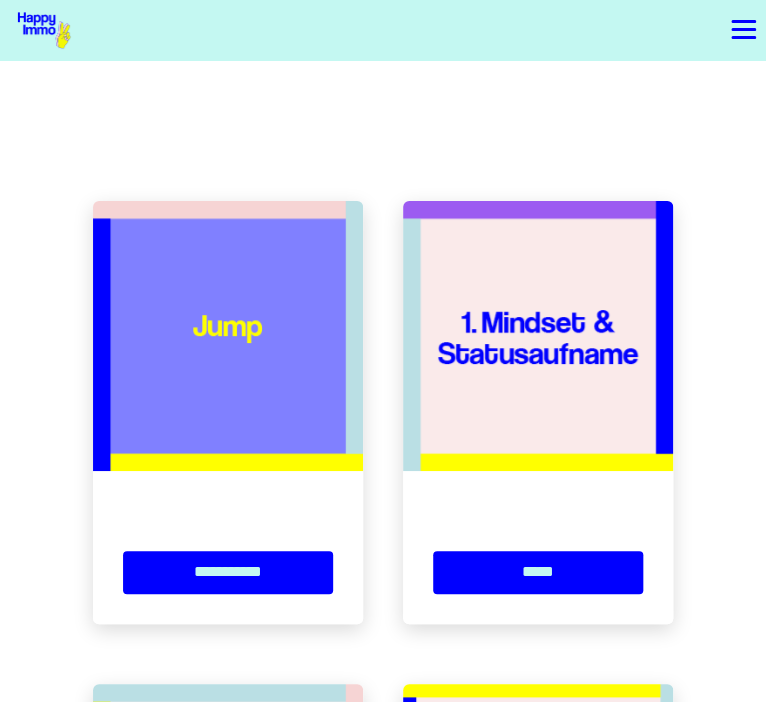 click at bounding box center (43, 30) 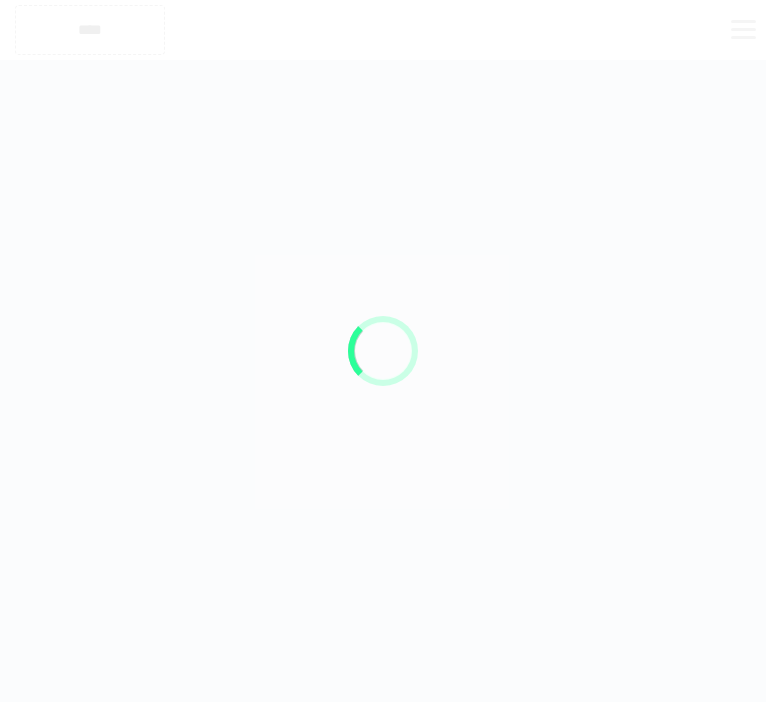 scroll, scrollTop: 0, scrollLeft: 0, axis: both 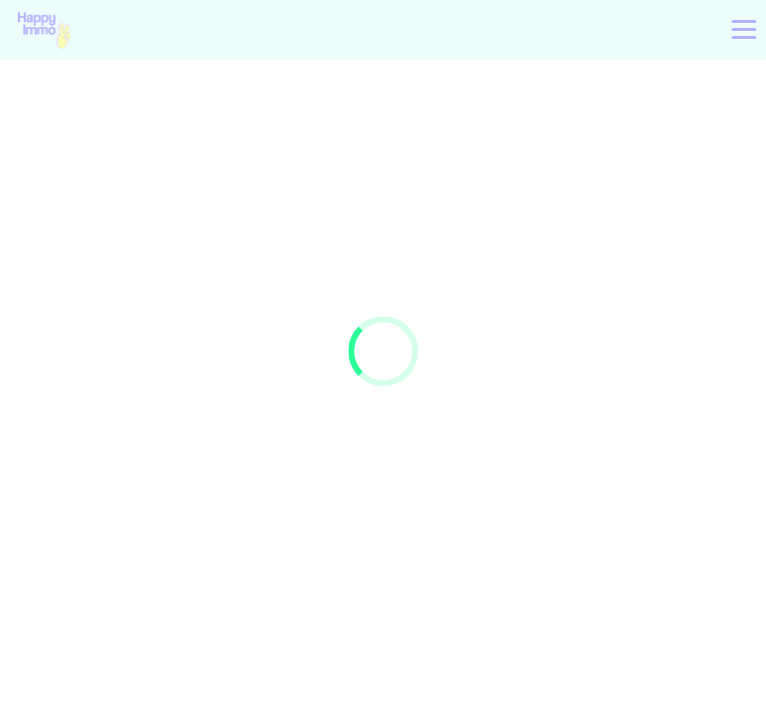 click at bounding box center (383, 351) 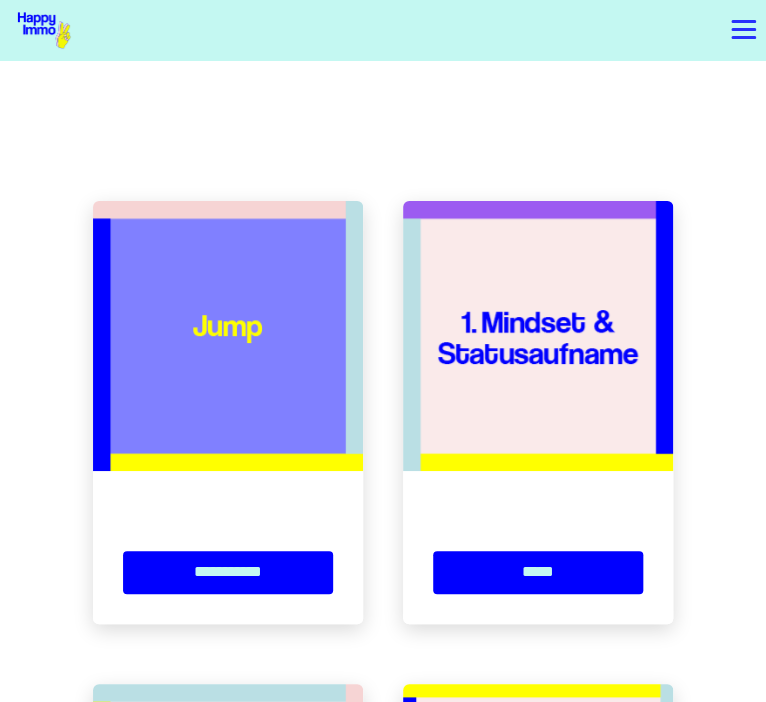 click 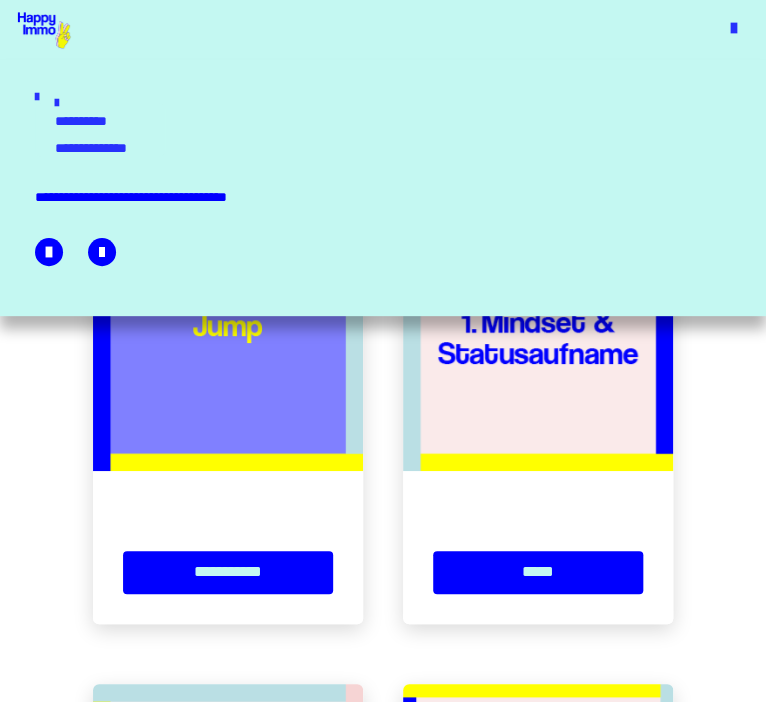 click at bounding box center [57, 102] 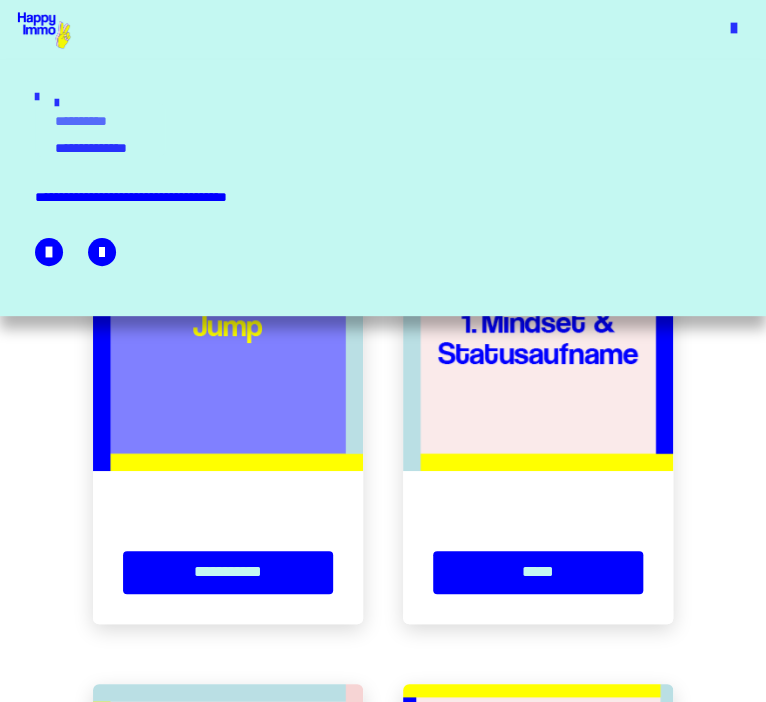 click on "**********" at bounding box center [100, 121] 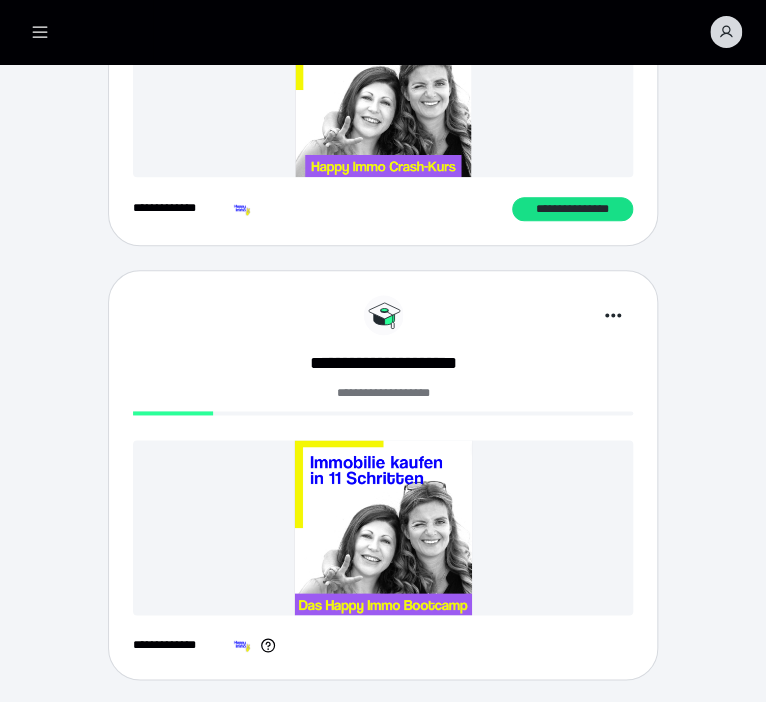 scroll, scrollTop: 0, scrollLeft: 0, axis: both 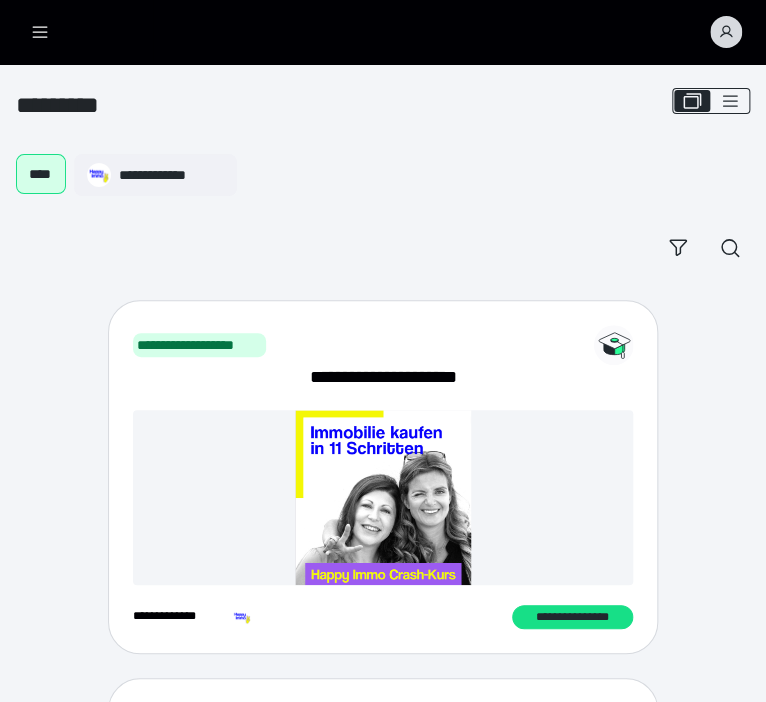 click at bounding box center [726, 32] 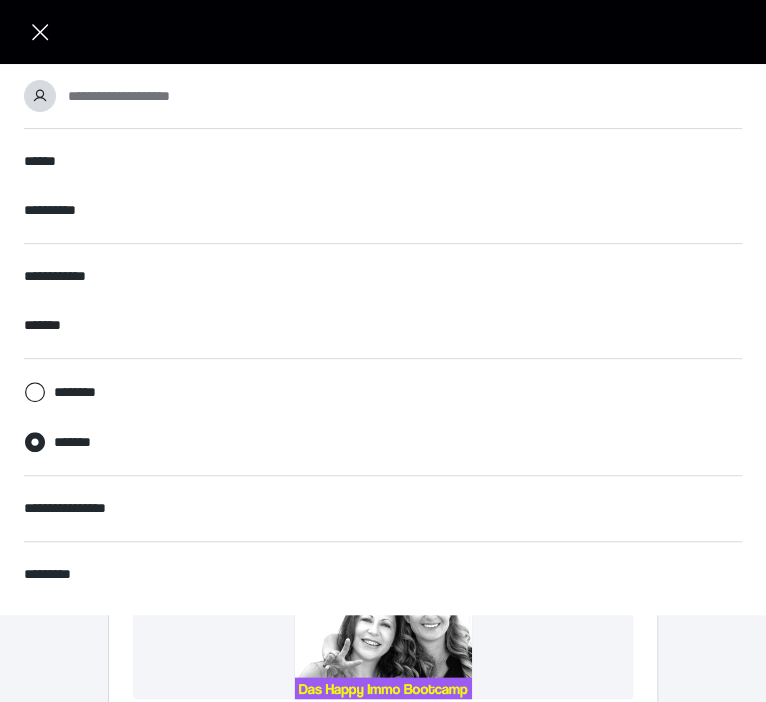 scroll, scrollTop: 0, scrollLeft: 0, axis: both 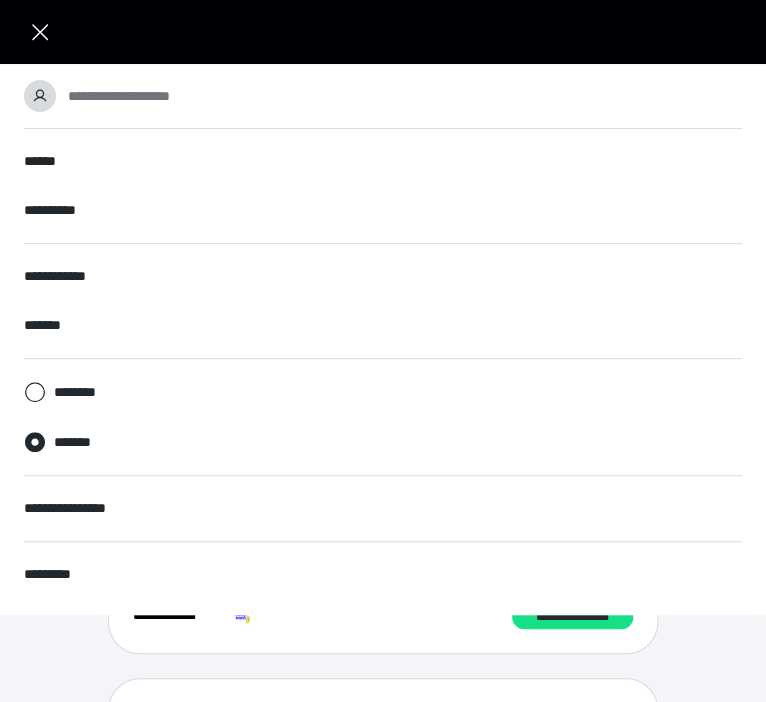 click on "******" at bounding box center (41, 161) 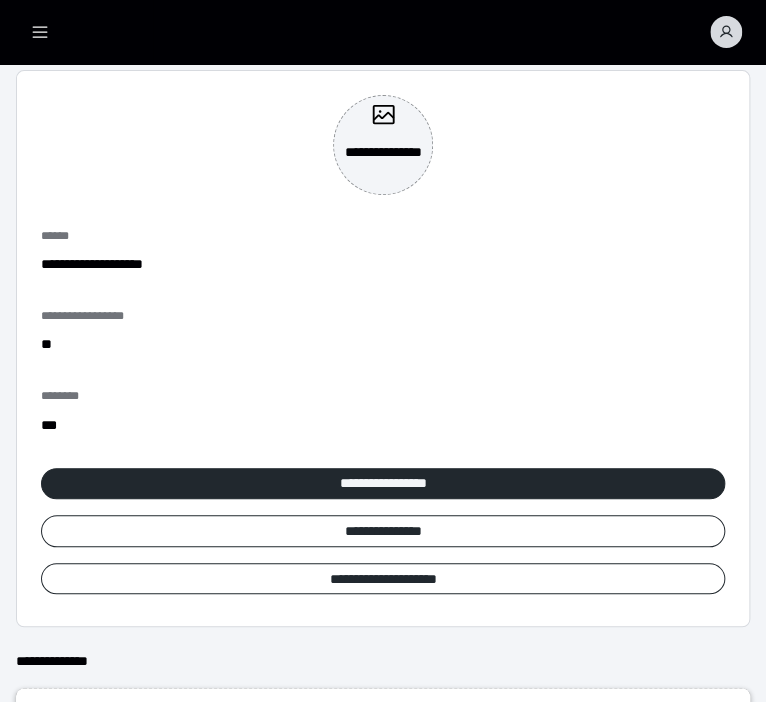 scroll, scrollTop: 0, scrollLeft: 0, axis: both 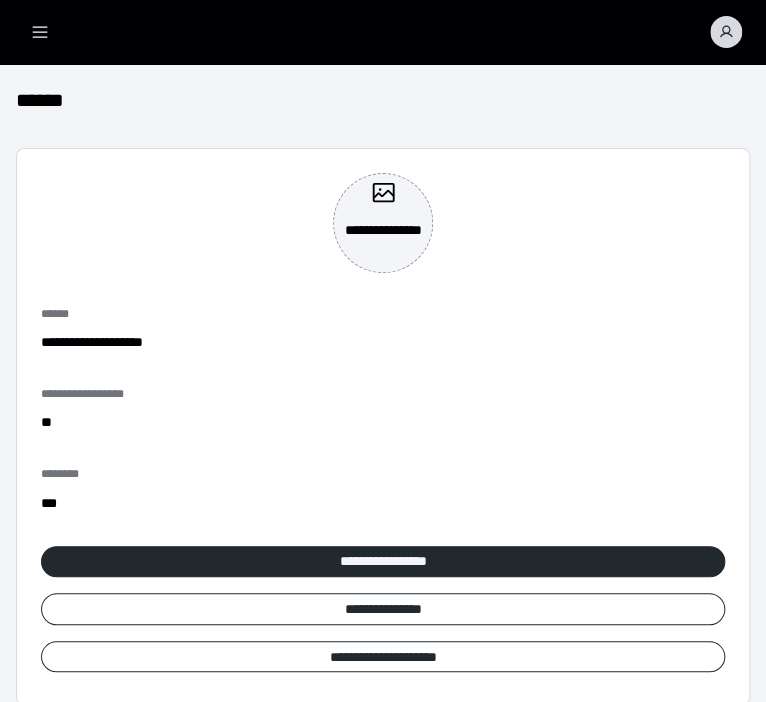 click at bounding box center [40, 32] 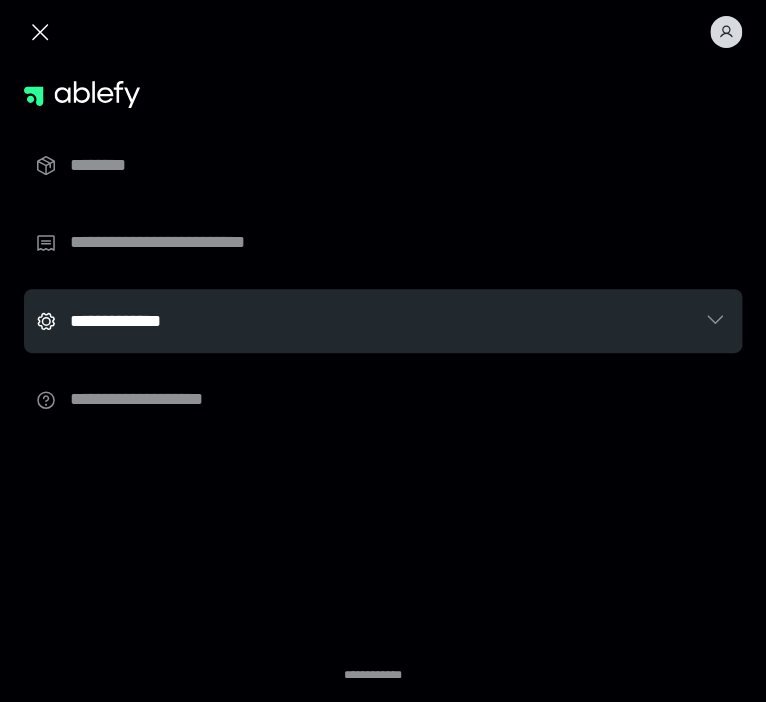 click on "**********" at bounding box center (368, 321) 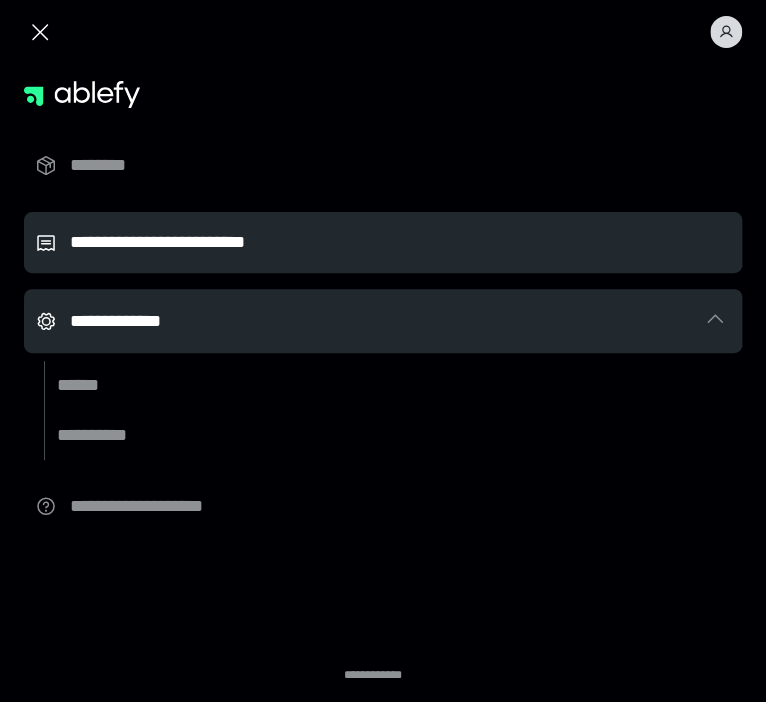 click on "**********" at bounding box center (383, 242) 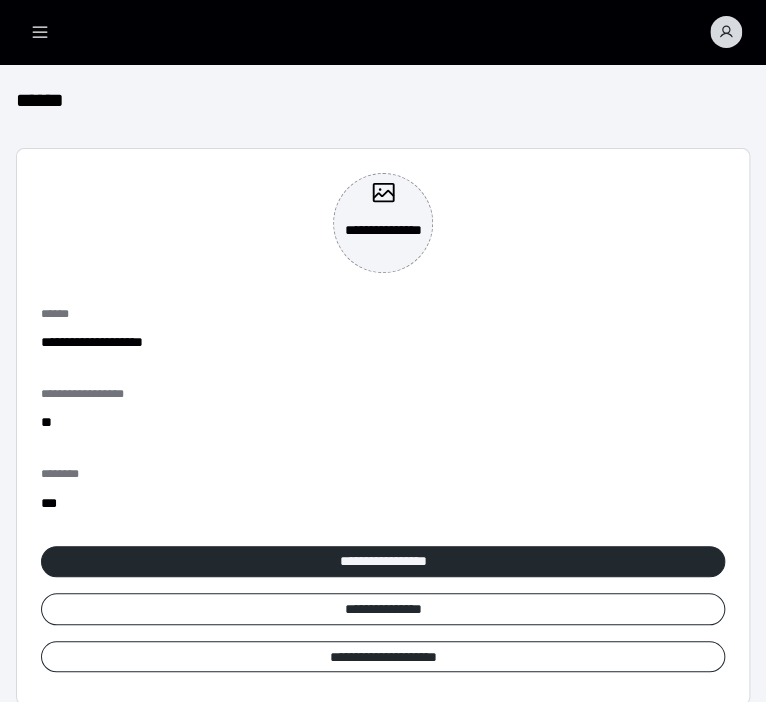 click 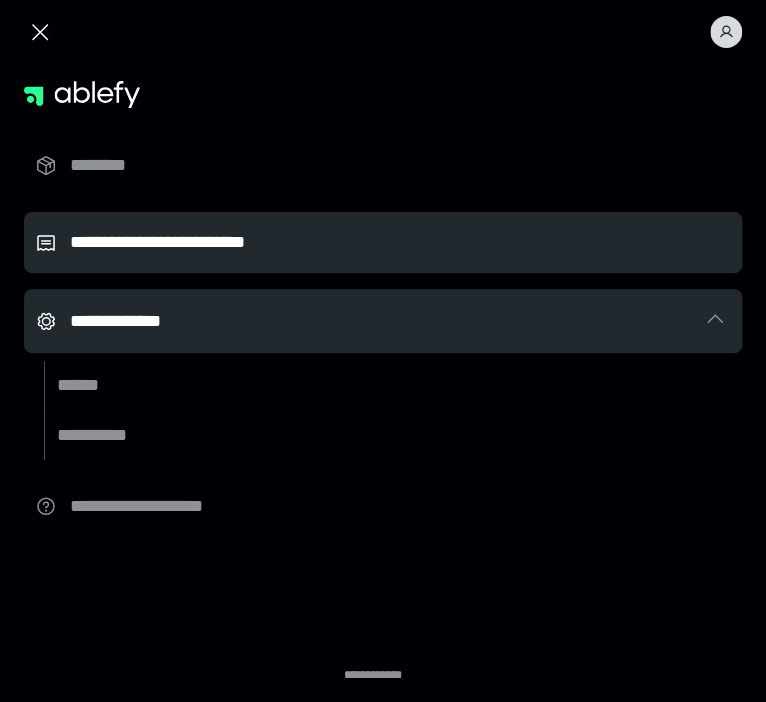 click at bounding box center [726, 32] 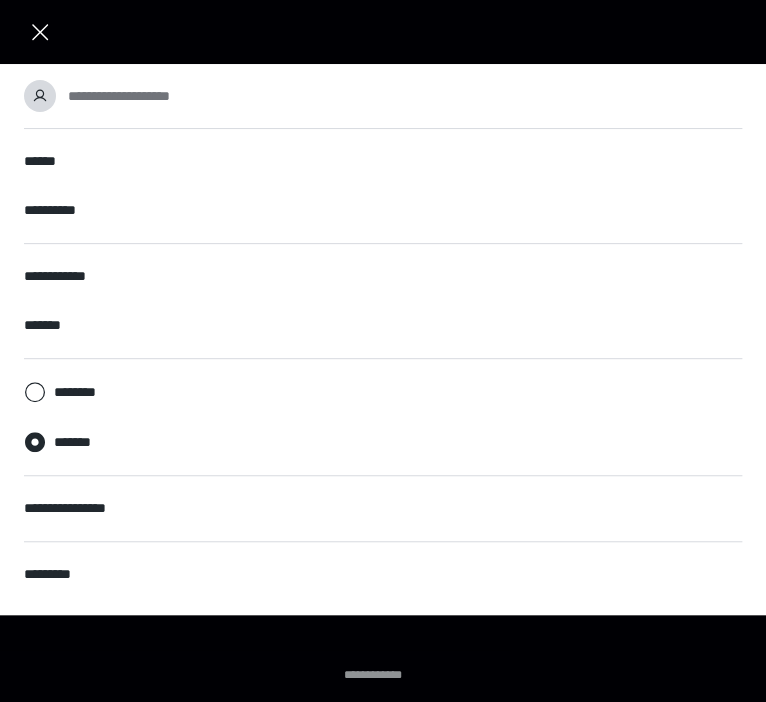 click at bounding box center (383, 32) 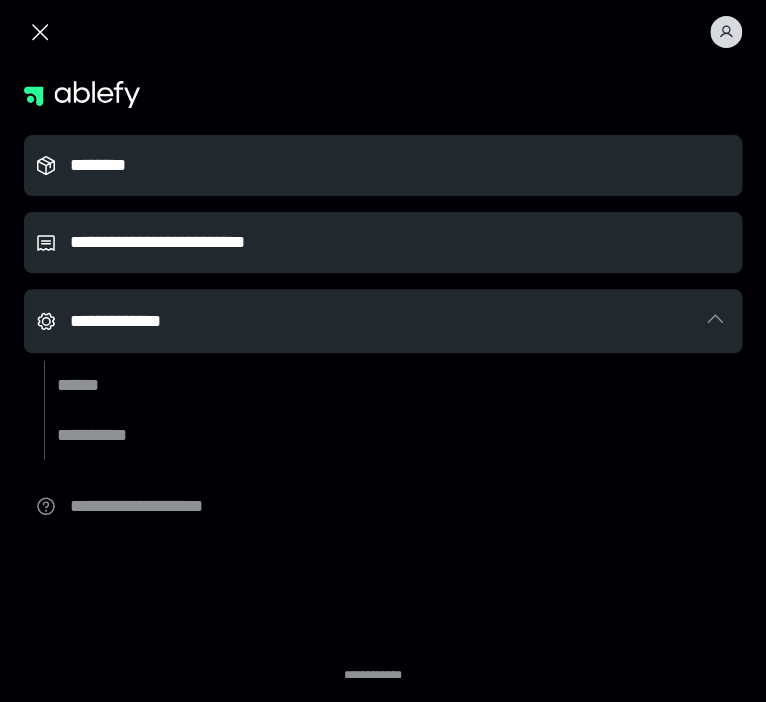 click on "********" at bounding box center [126, 165] 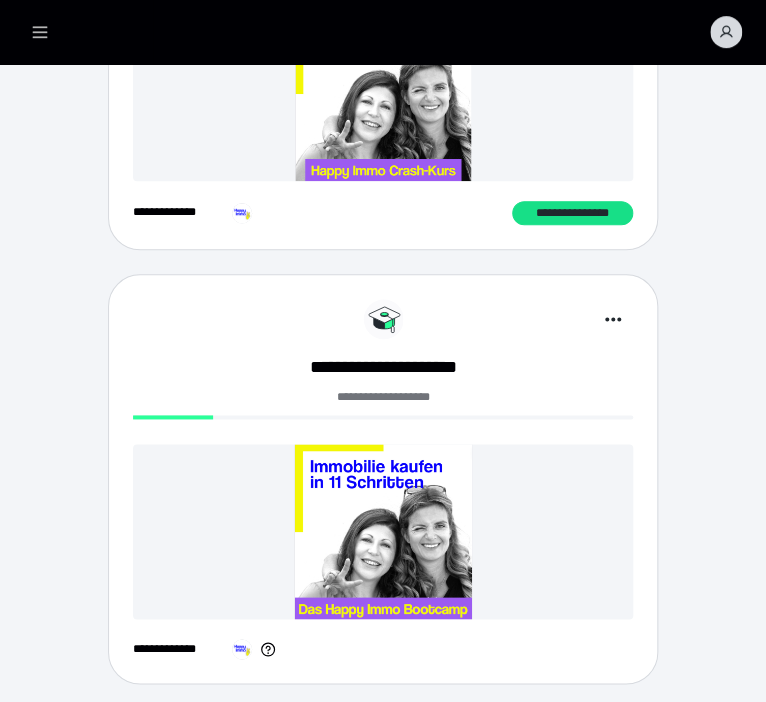 scroll, scrollTop: 408, scrollLeft: 0, axis: vertical 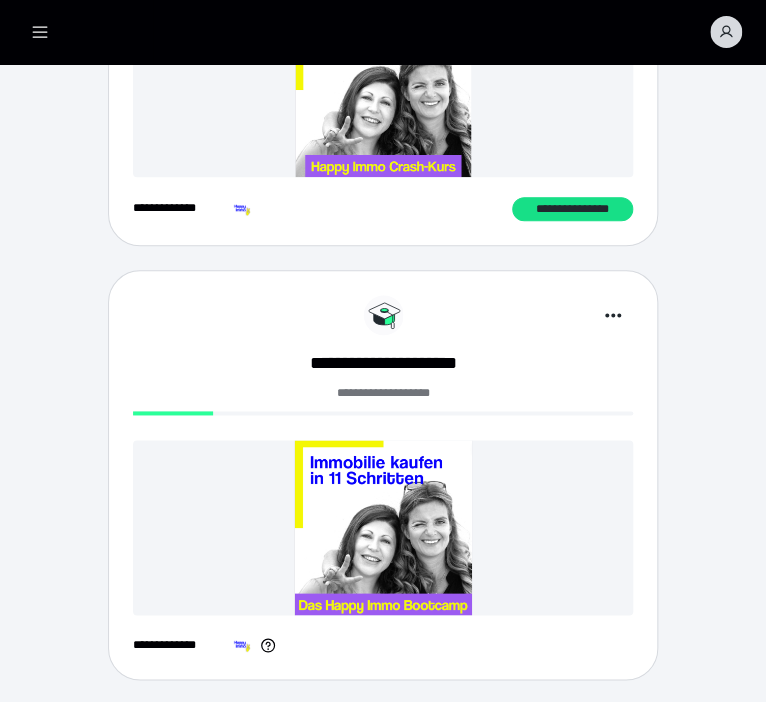 click at bounding box center [383, 527] 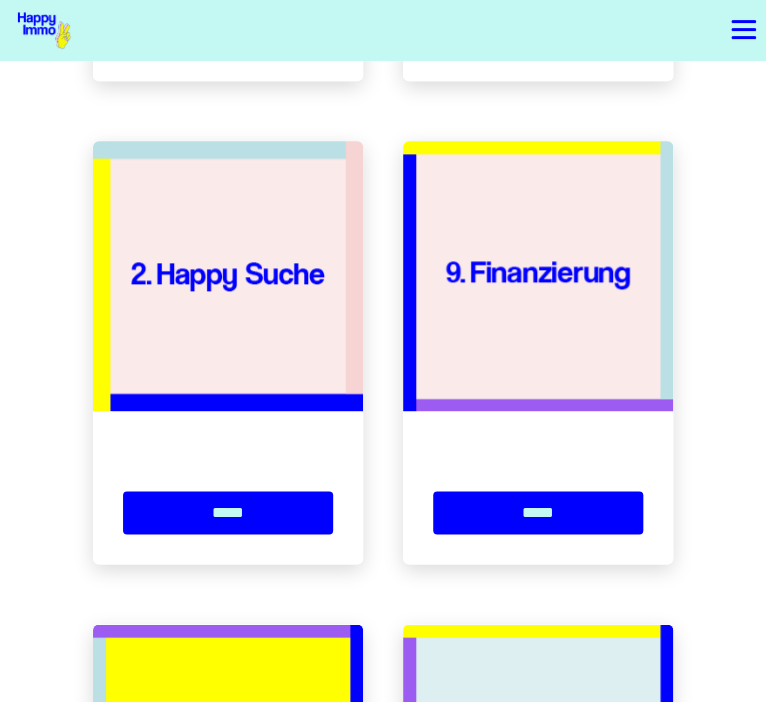 scroll, scrollTop: 560, scrollLeft: 0, axis: vertical 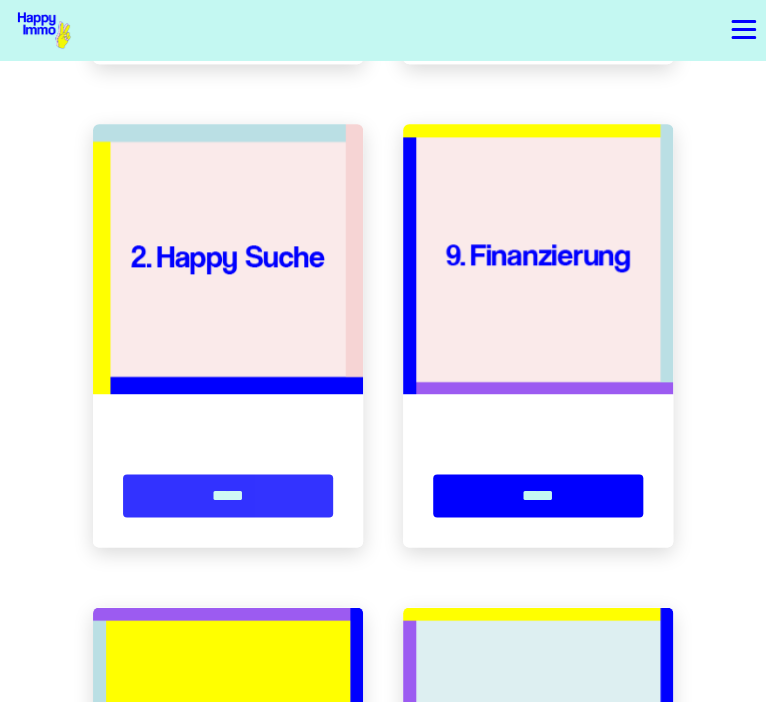 click on "*****" at bounding box center (228, 495) 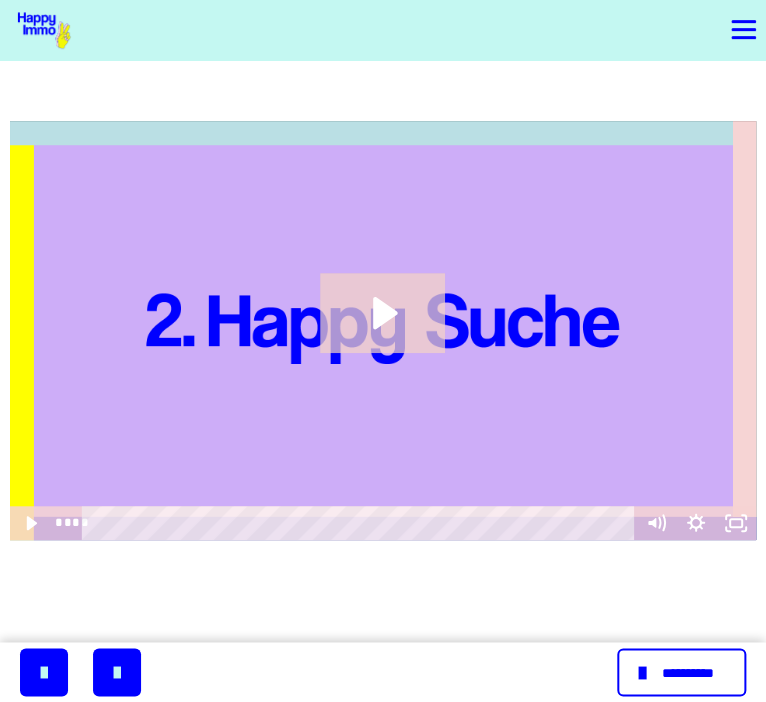 scroll, scrollTop: 224, scrollLeft: 0, axis: vertical 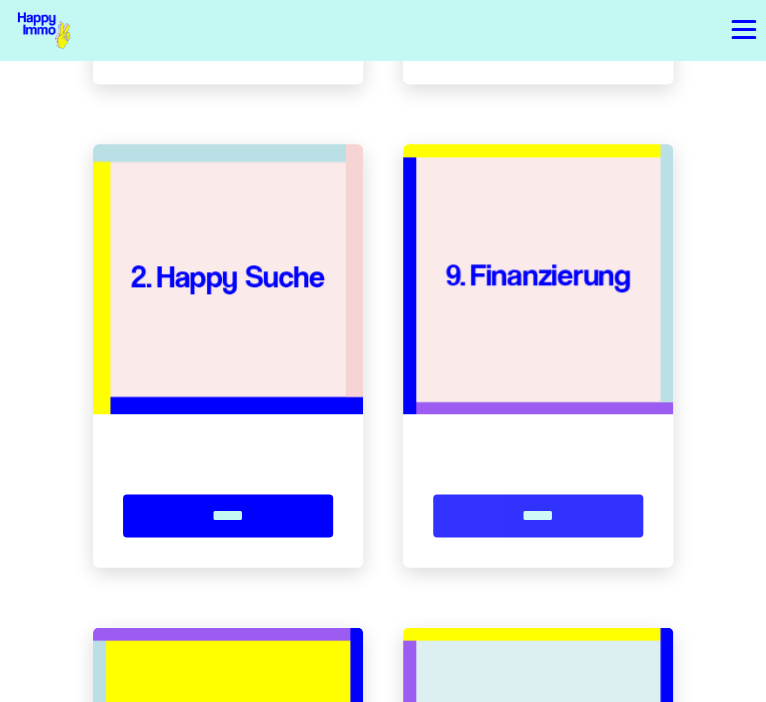 click on "*****" at bounding box center [538, 515] 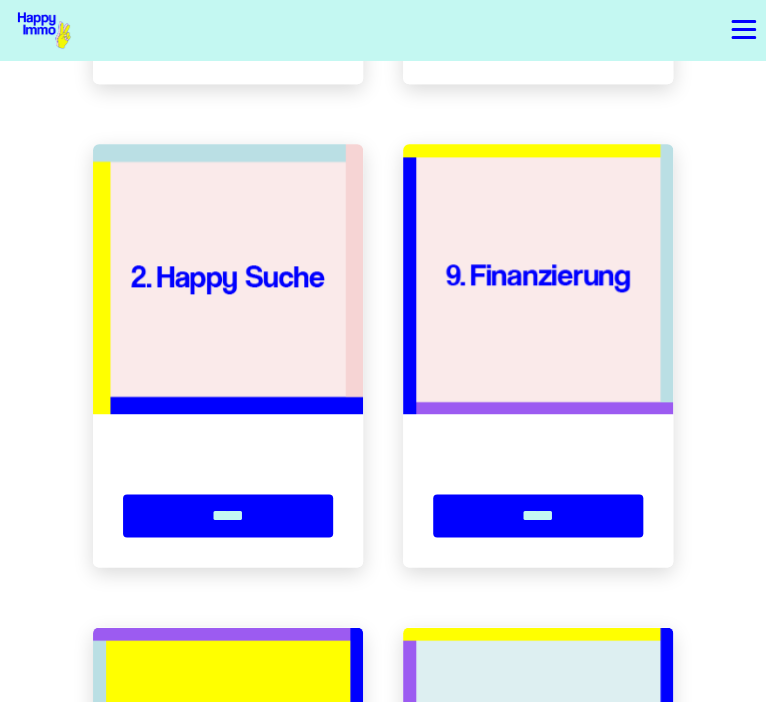 scroll, scrollTop: 0, scrollLeft: 0, axis: both 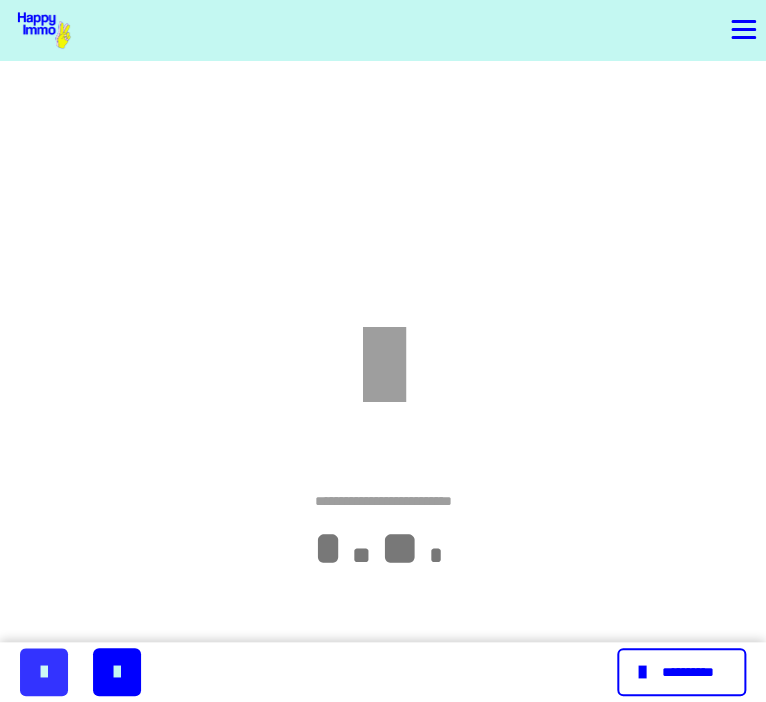 click at bounding box center [44, 672] 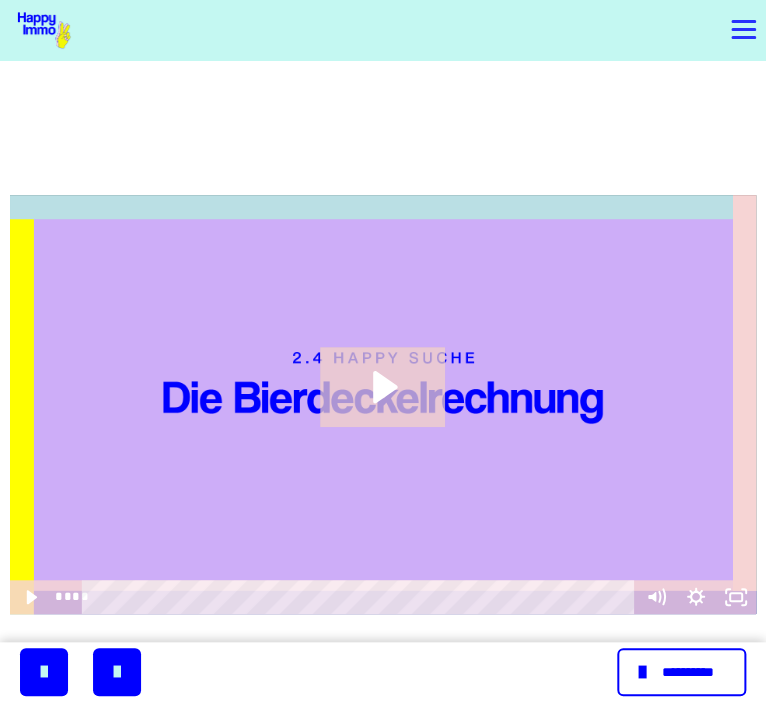 click 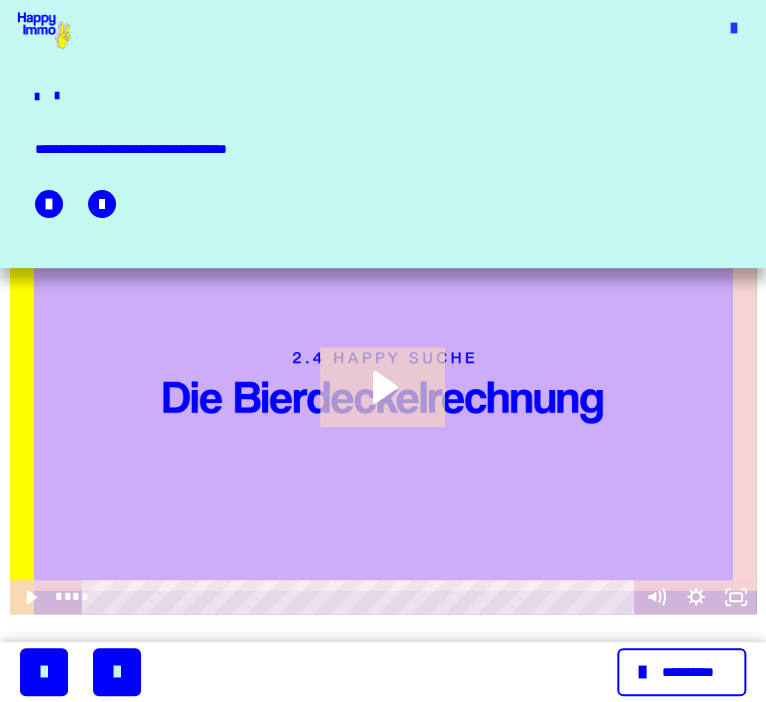 click at bounding box center [733, 30] 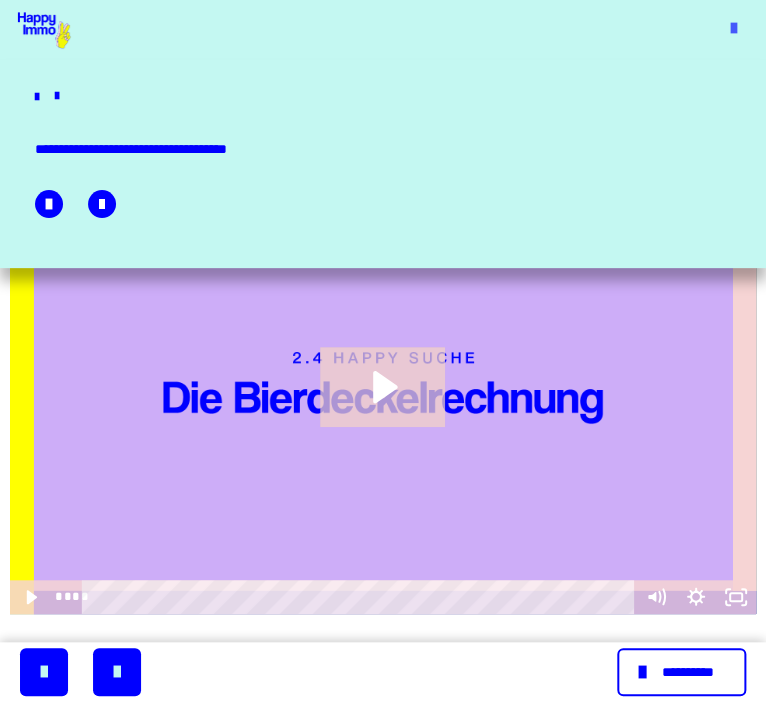 click at bounding box center (743, 28) 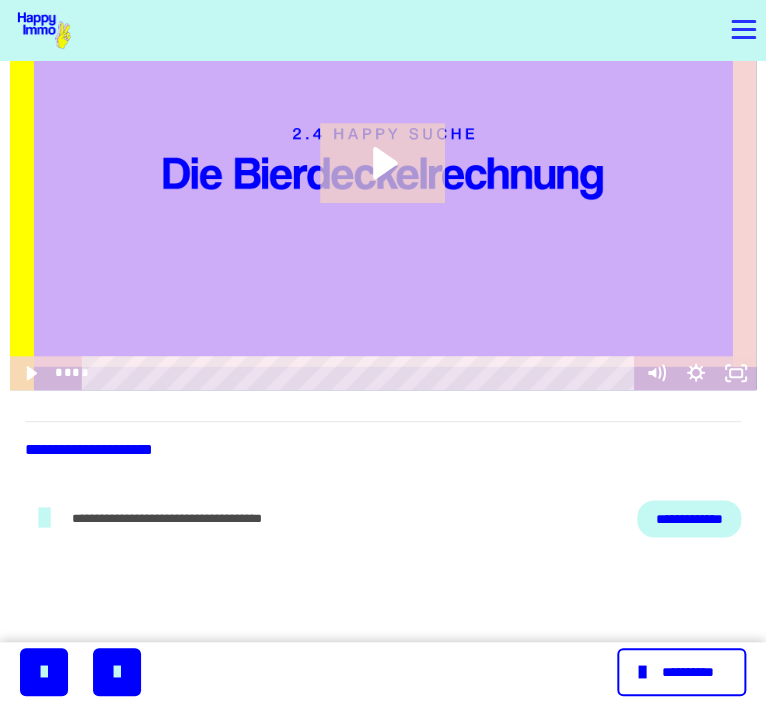 scroll, scrollTop: 0, scrollLeft: 0, axis: both 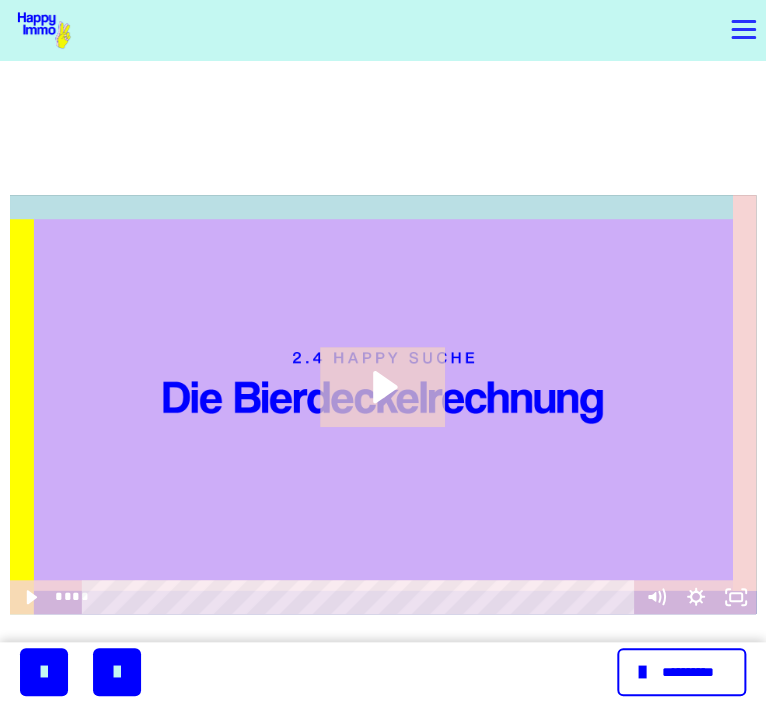 click at bounding box center (43, 30) 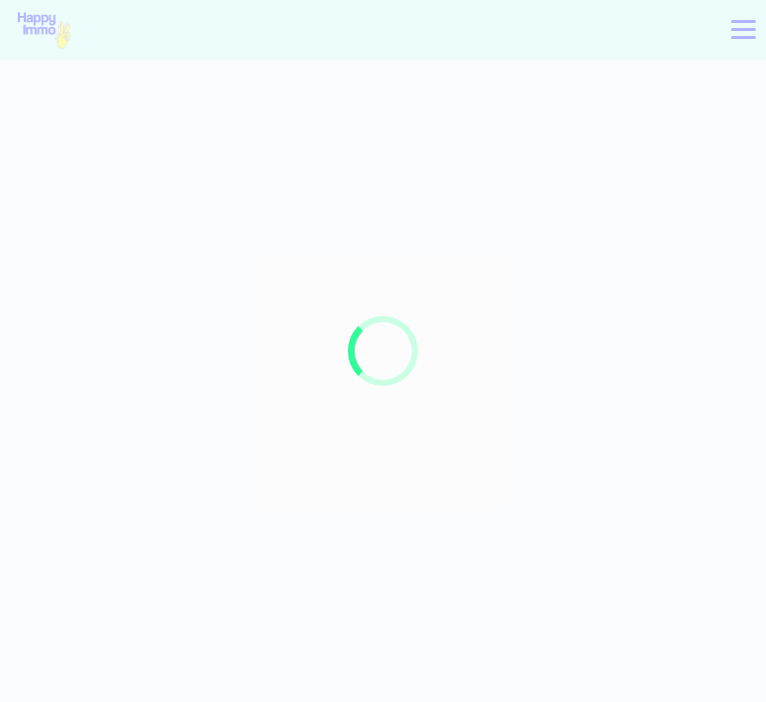 scroll, scrollTop: 0, scrollLeft: 0, axis: both 